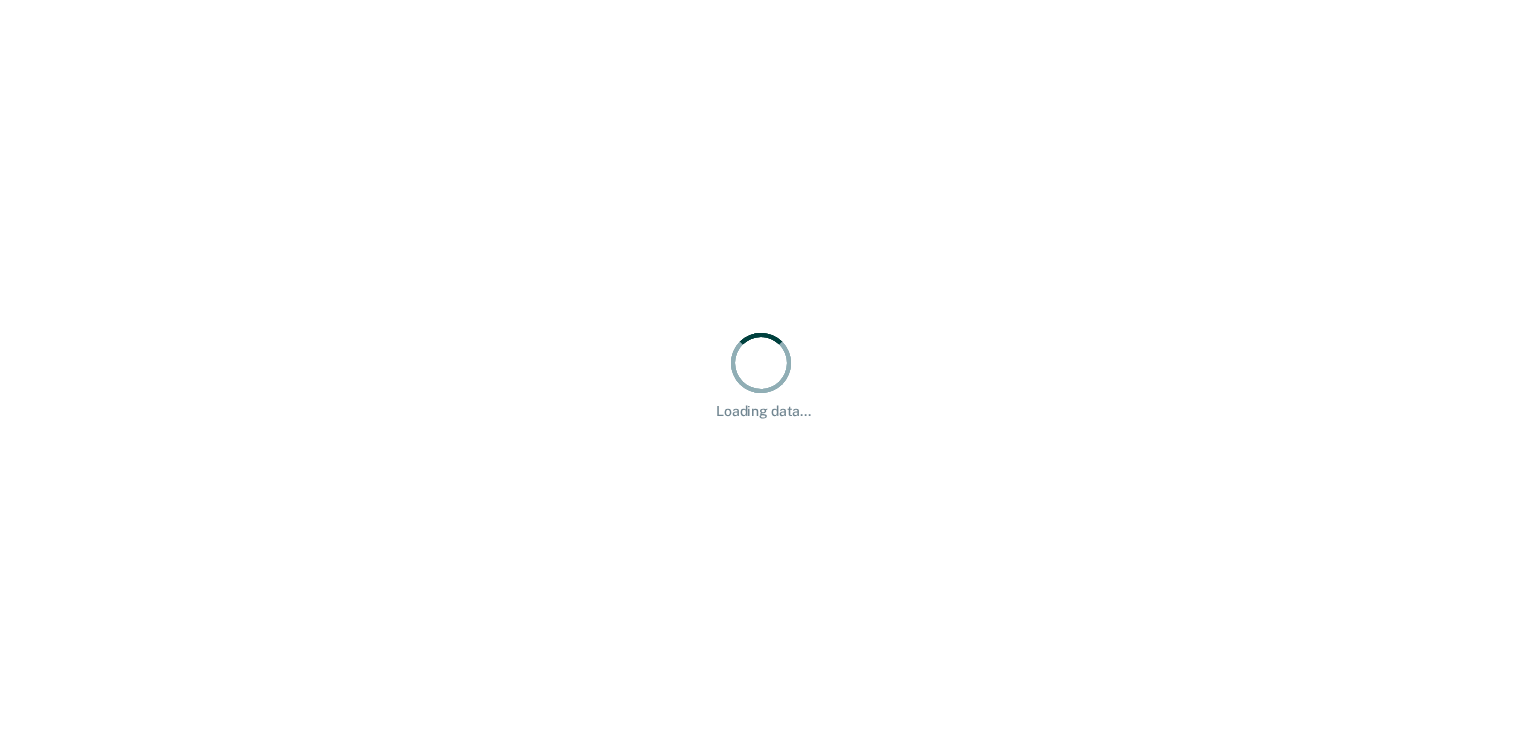 scroll, scrollTop: 0, scrollLeft: 0, axis: both 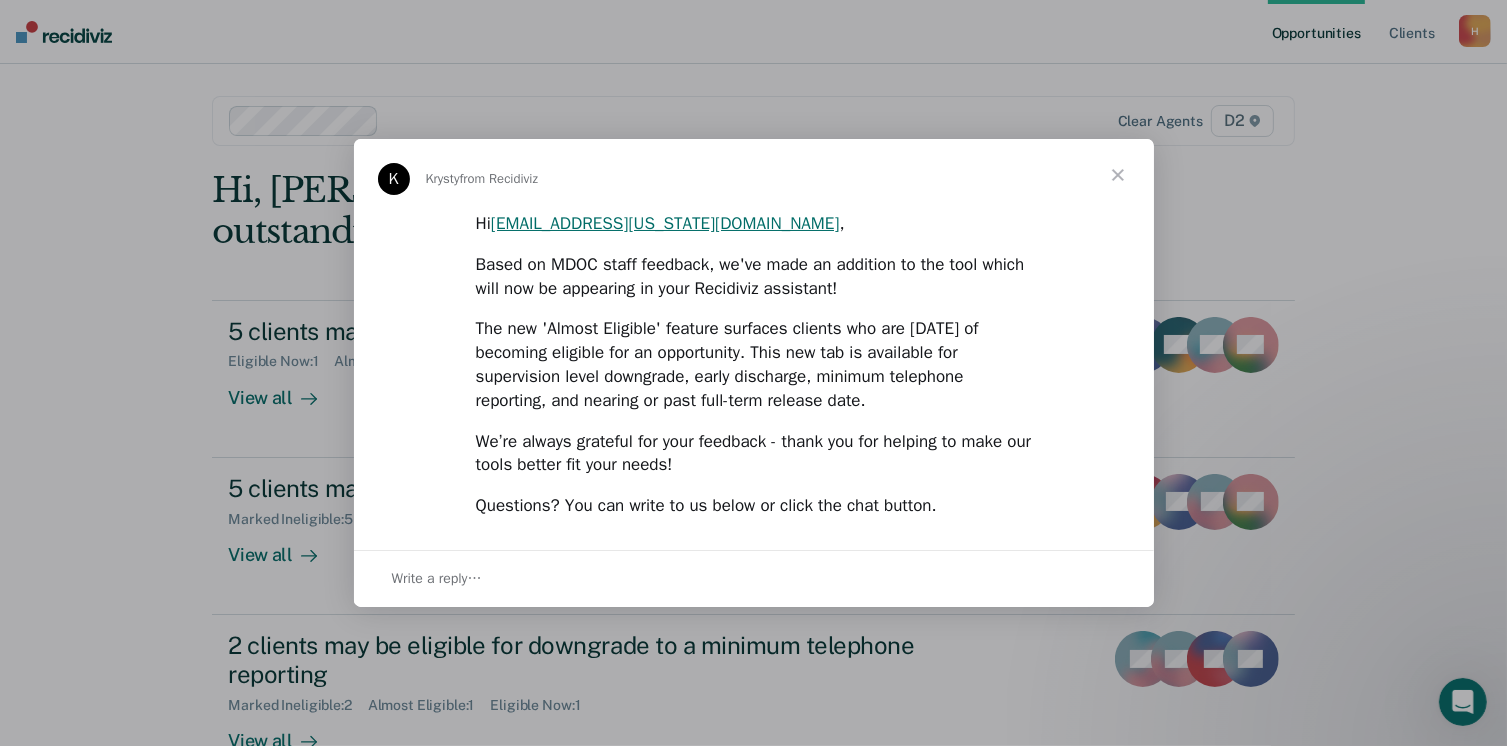click at bounding box center [1118, 175] 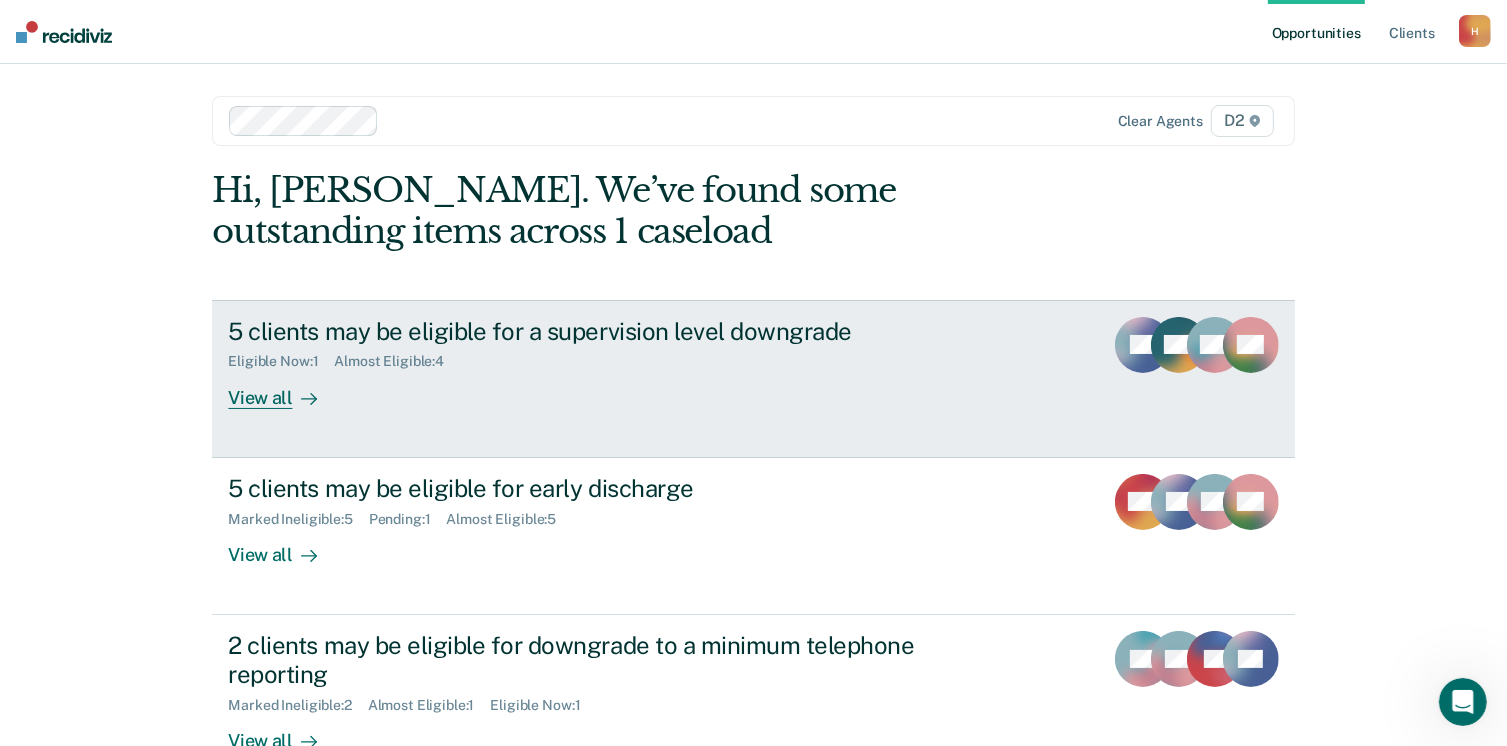 click on "View all" at bounding box center [284, 389] 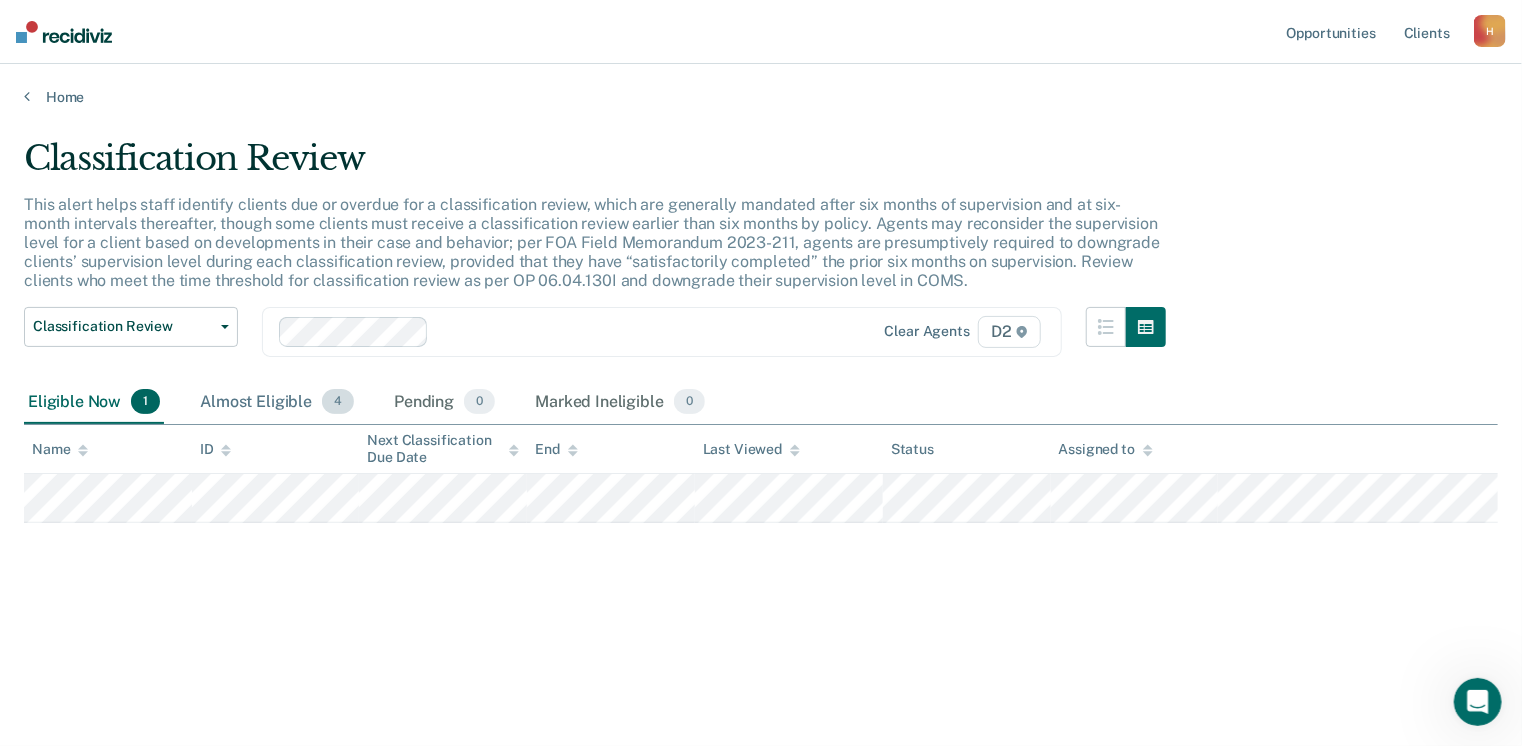 click on "Almost Eligible 4" at bounding box center [277, 403] 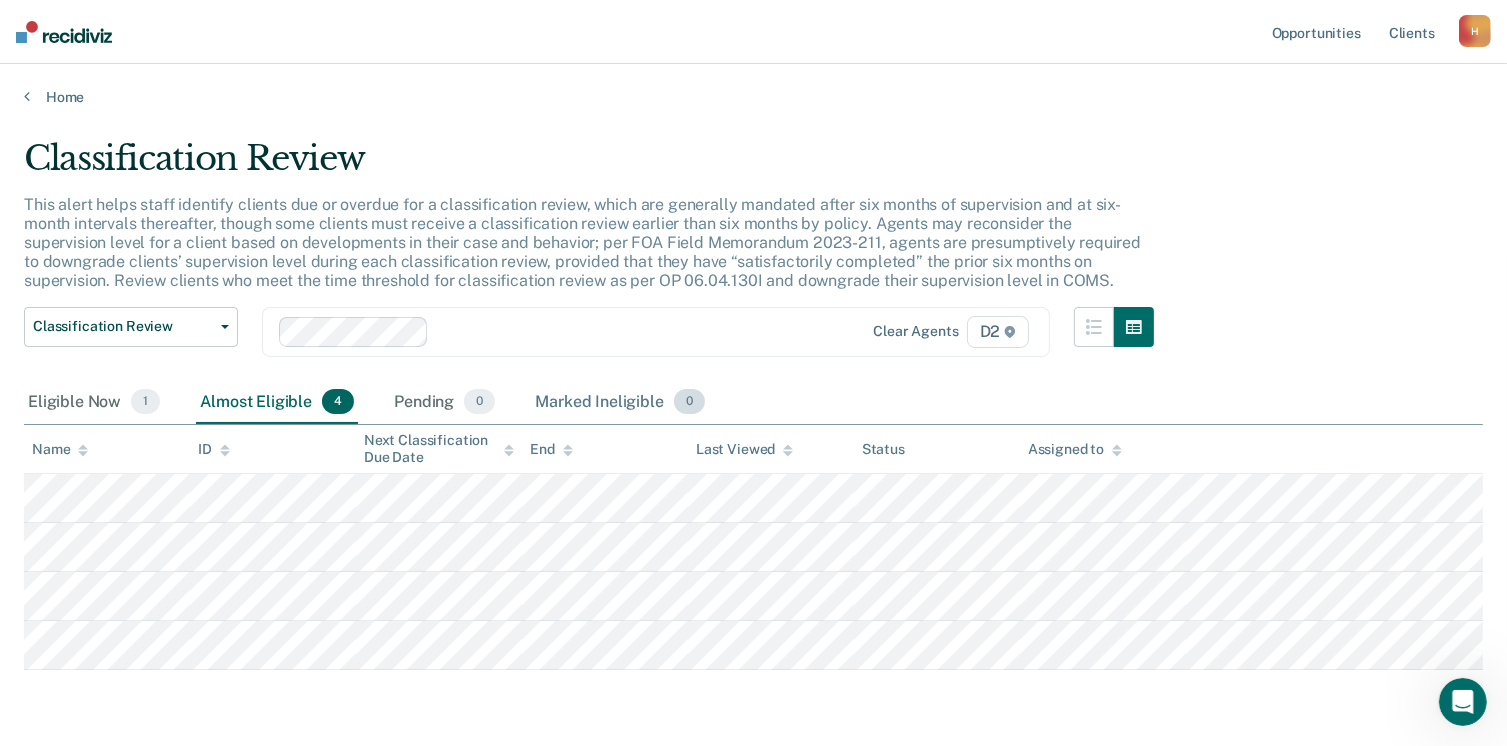 click on "Marked Ineligible 0" at bounding box center [620, 403] 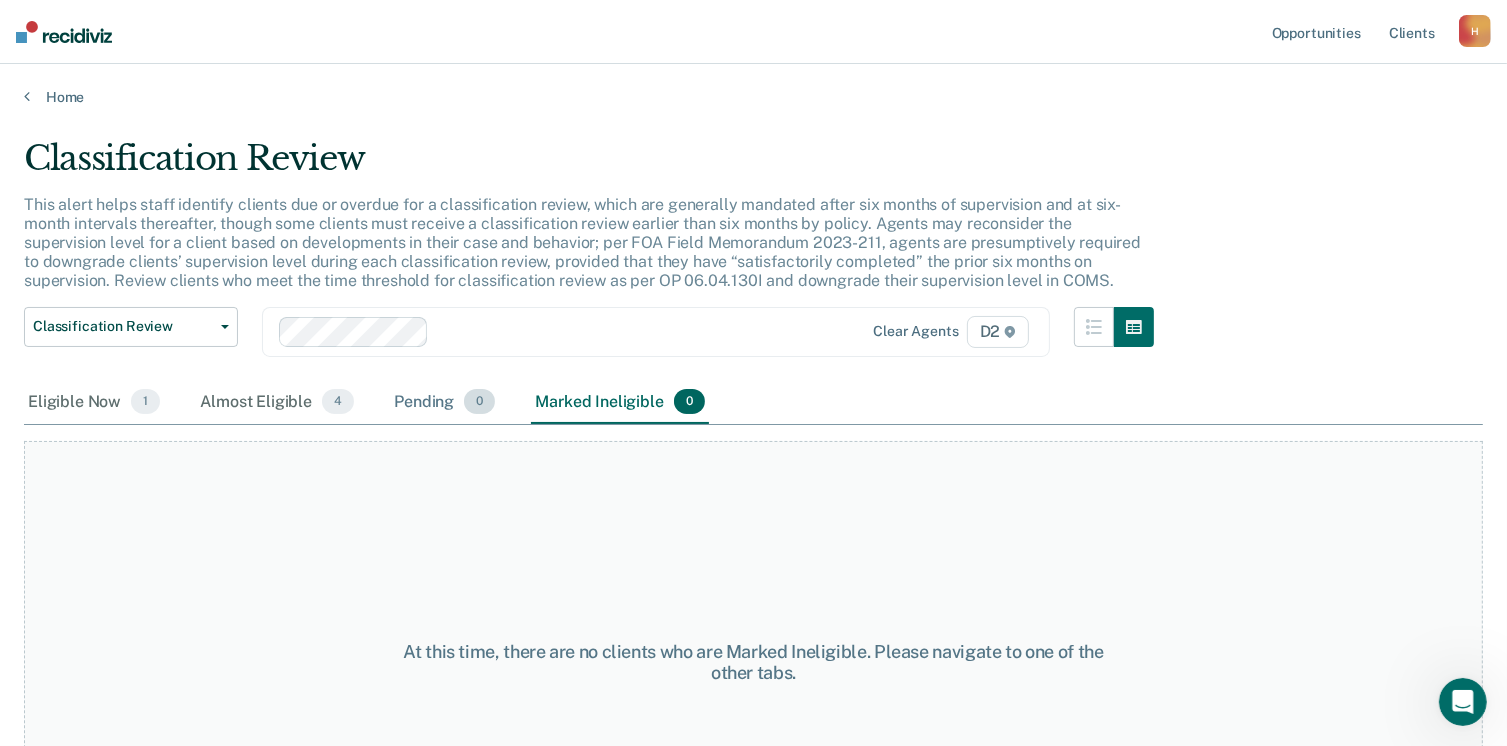 click on "Pending 0" at bounding box center [444, 403] 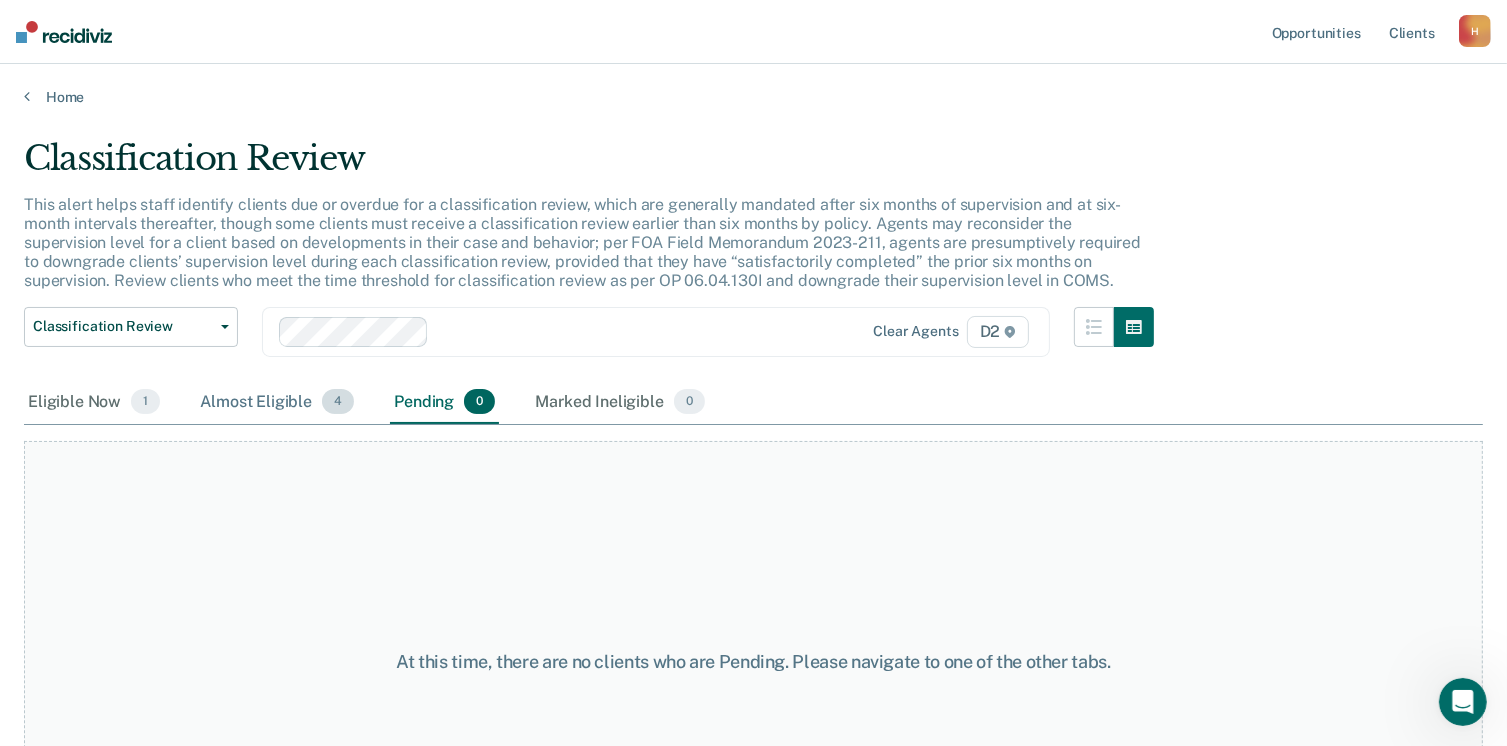 click on "Almost Eligible 4" at bounding box center (277, 403) 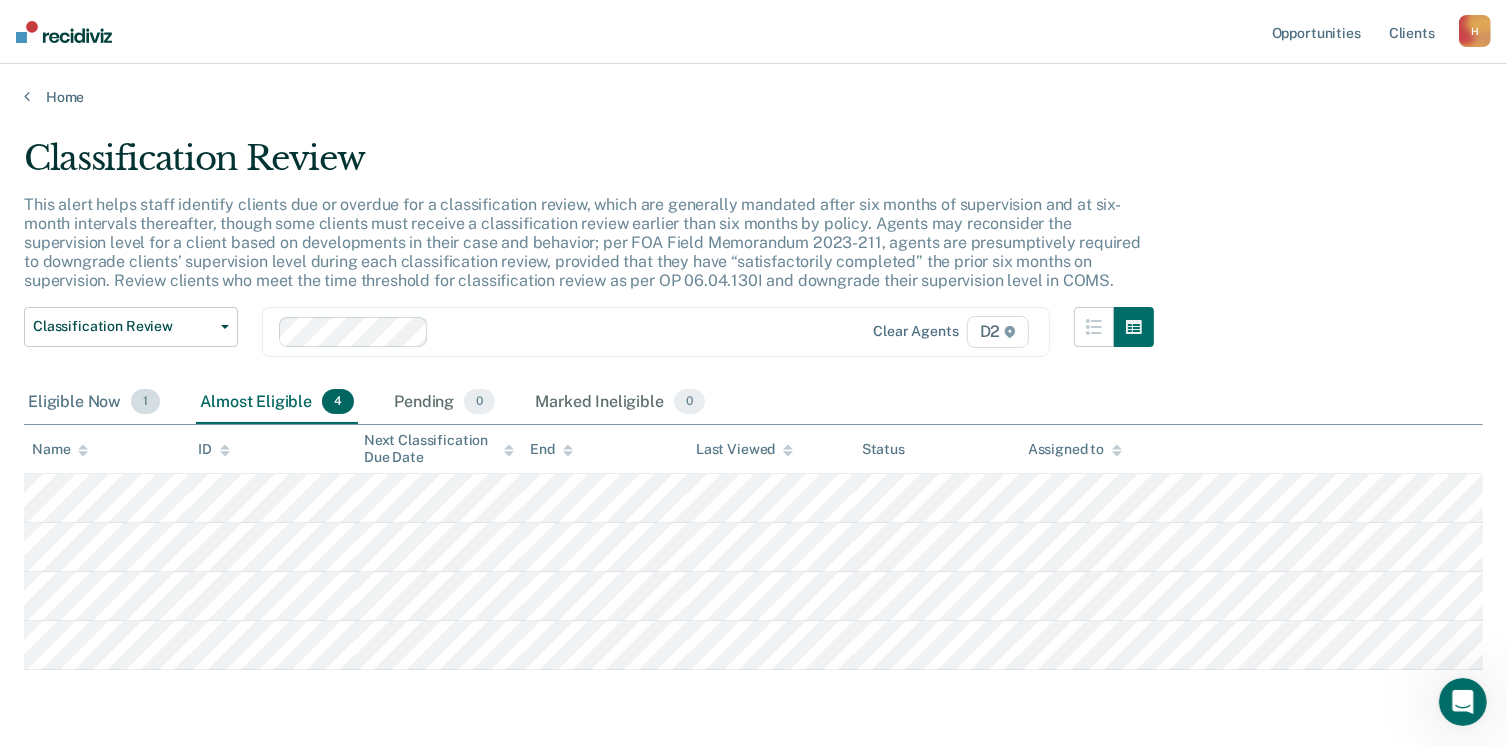 click on "Eligible Now 1" at bounding box center [94, 403] 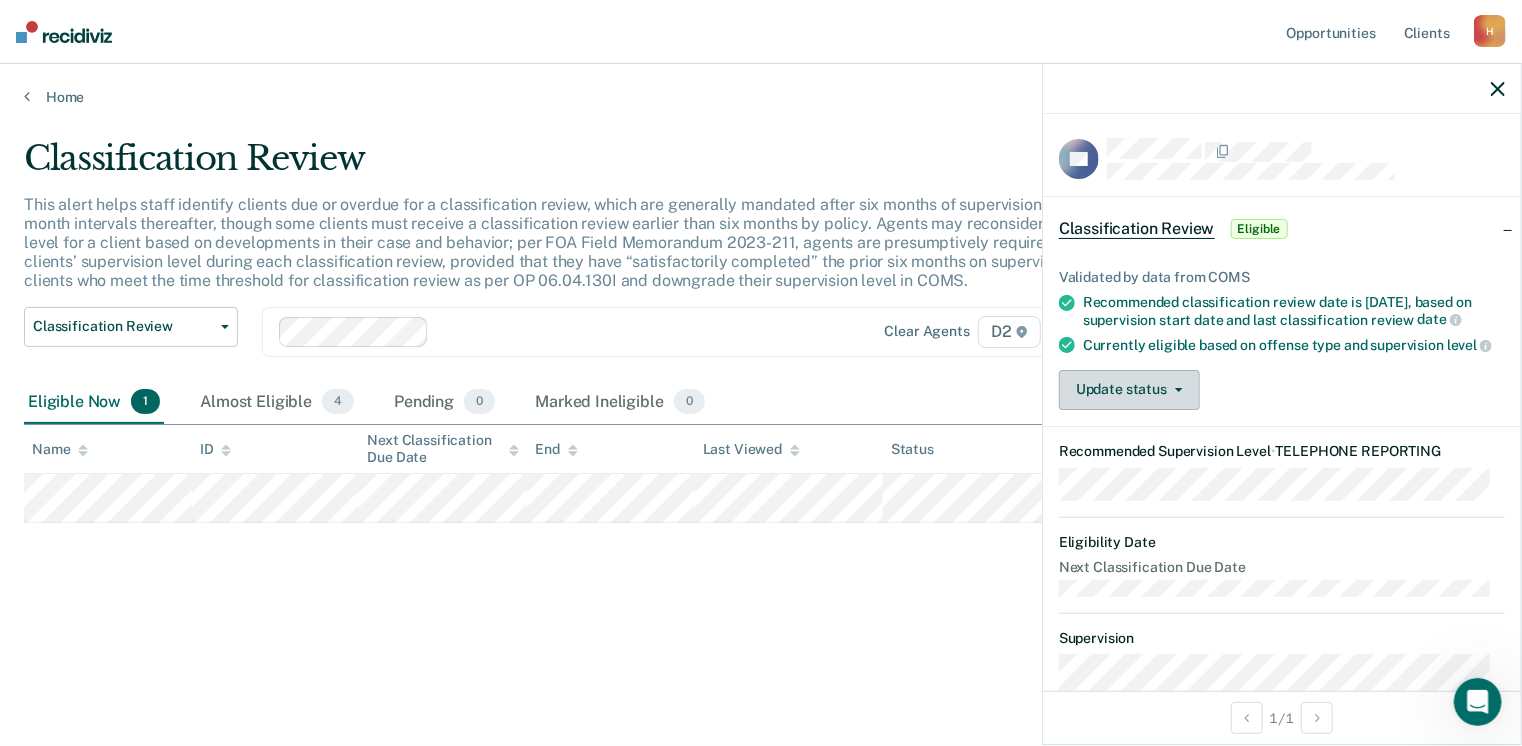 click on "Update status" at bounding box center (1129, 390) 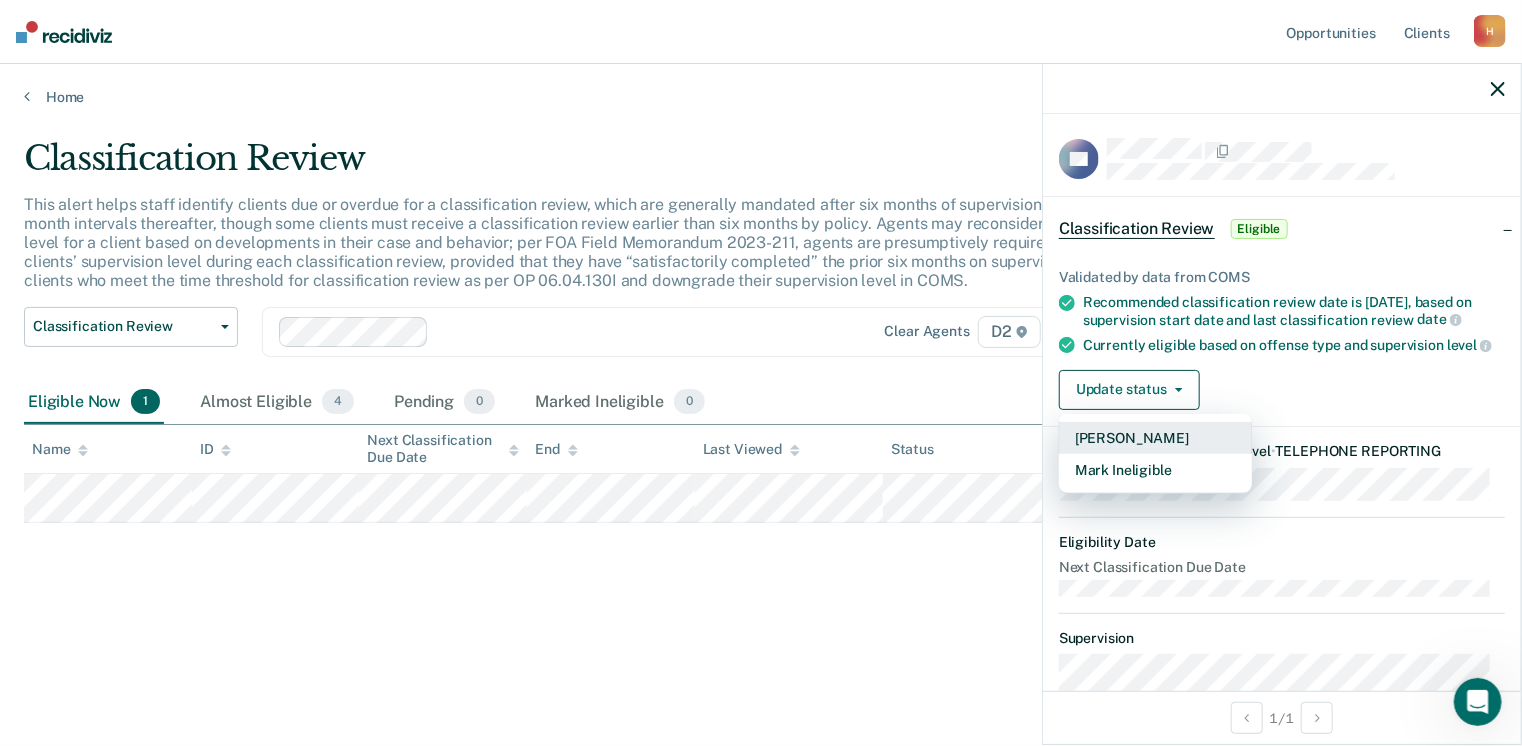 click on "[PERSON_NAME]" at bounding box center (1155, 438) 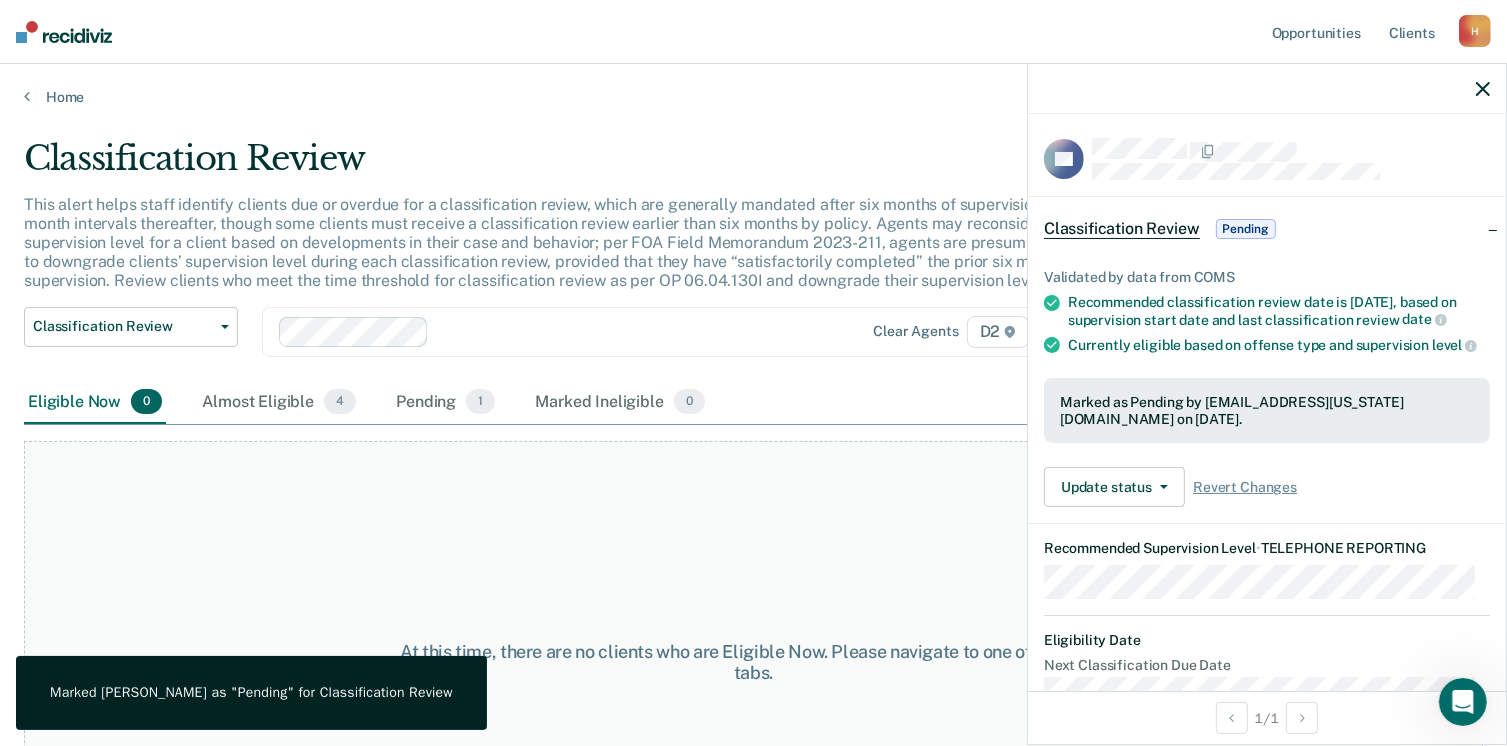 click 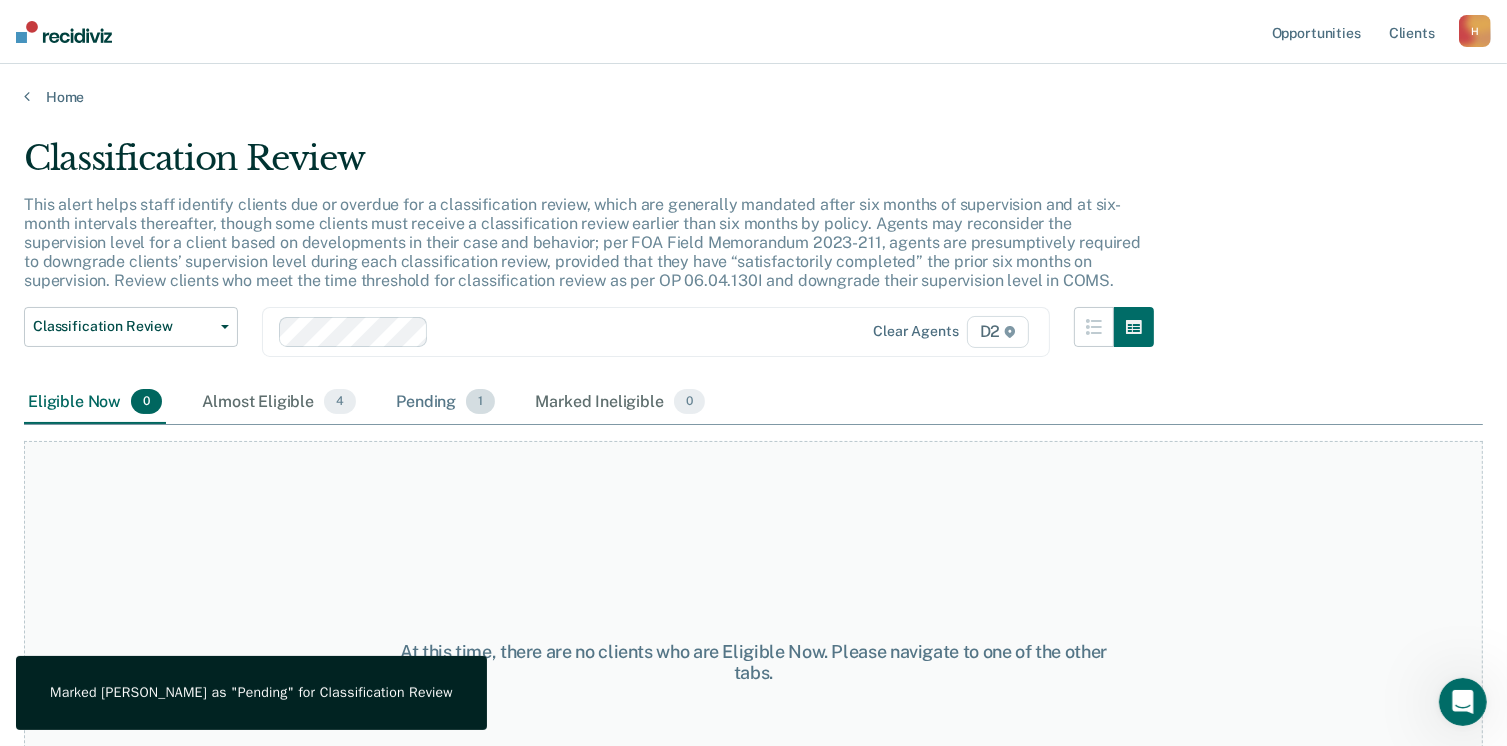 click on "Pending 1" at bounding box center [445, 403] 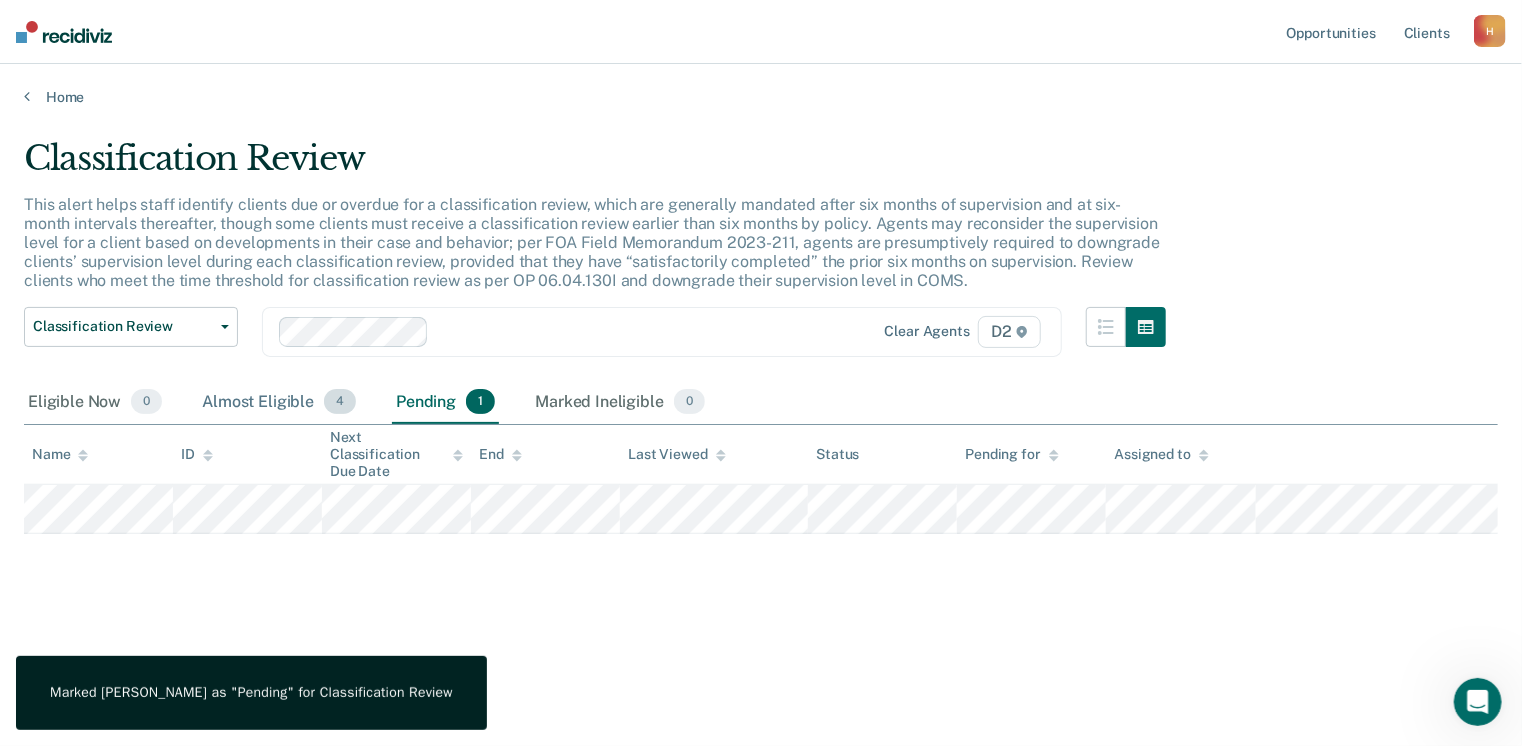 click on "Almost Eligible 4" at bounding box center [279, 403] 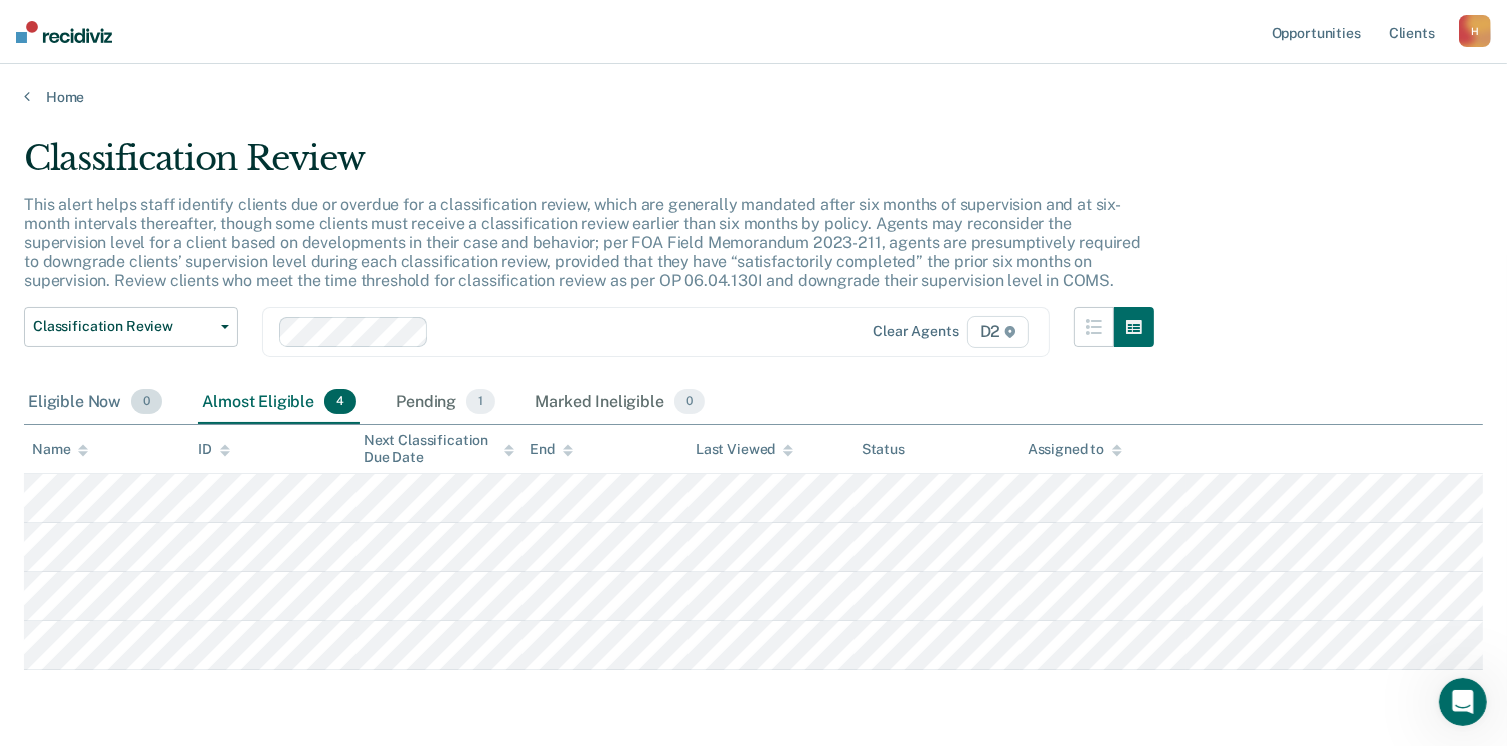 click on "Eligible Now 0" at bounding box center [95, 403] 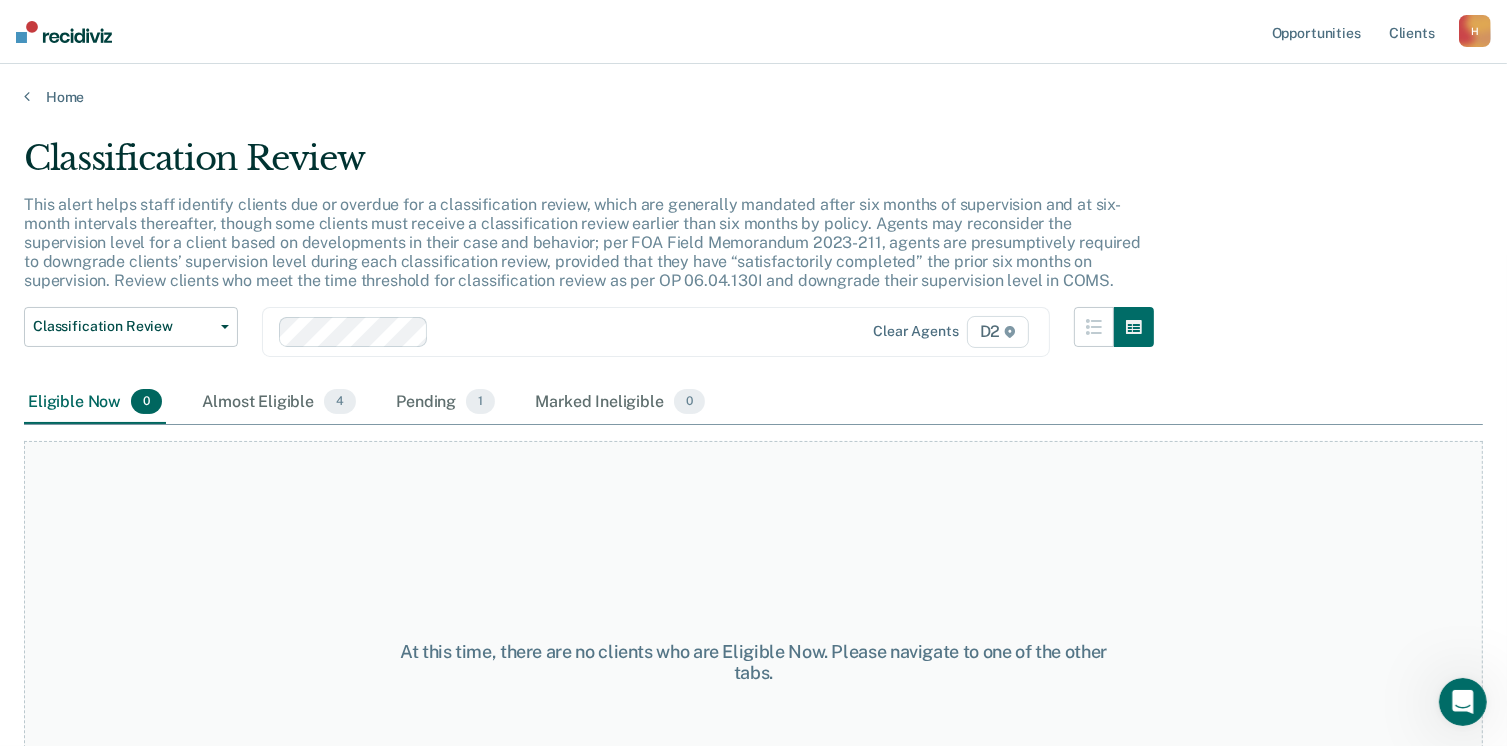 click on "Home" at bounding box center [753, 85] 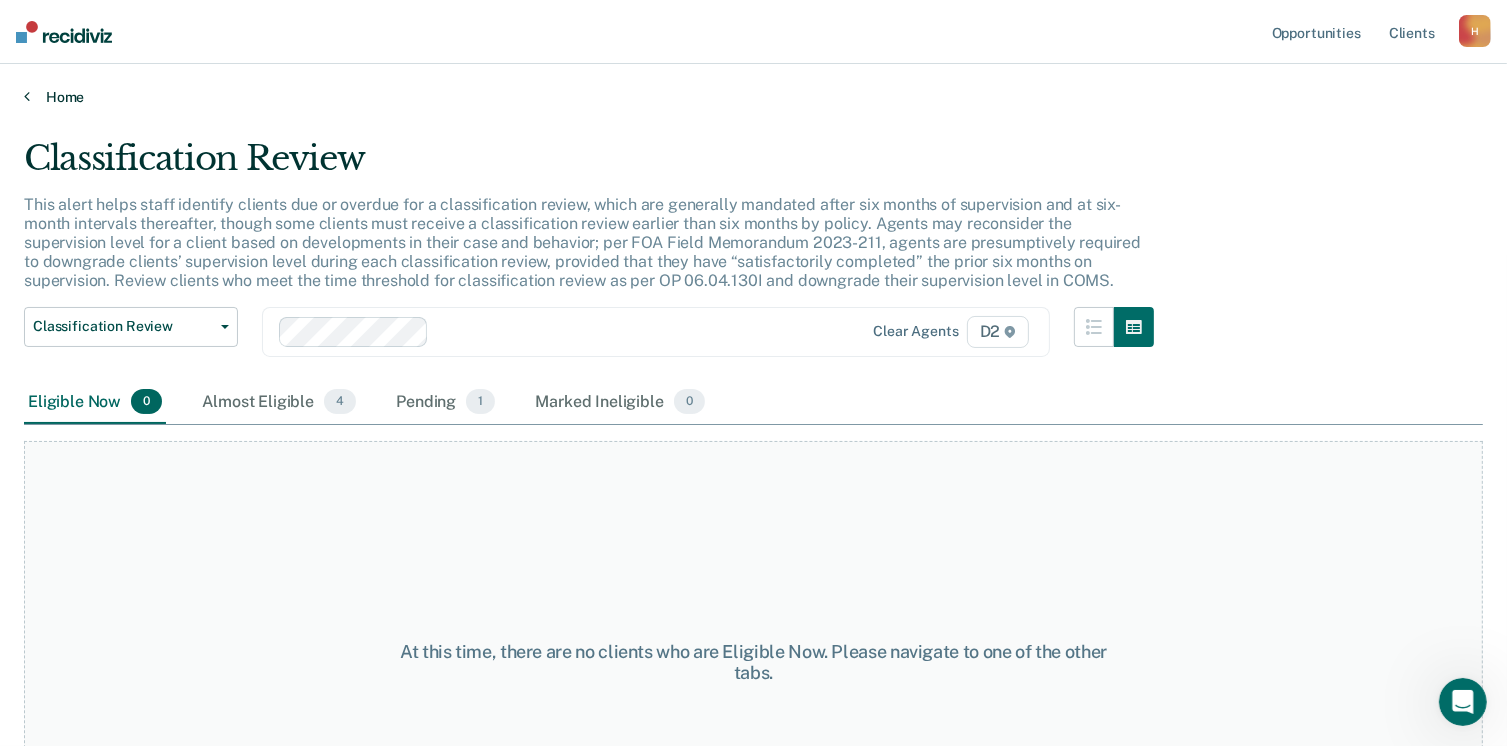 click on "Home" at bounding box center (753, 97) 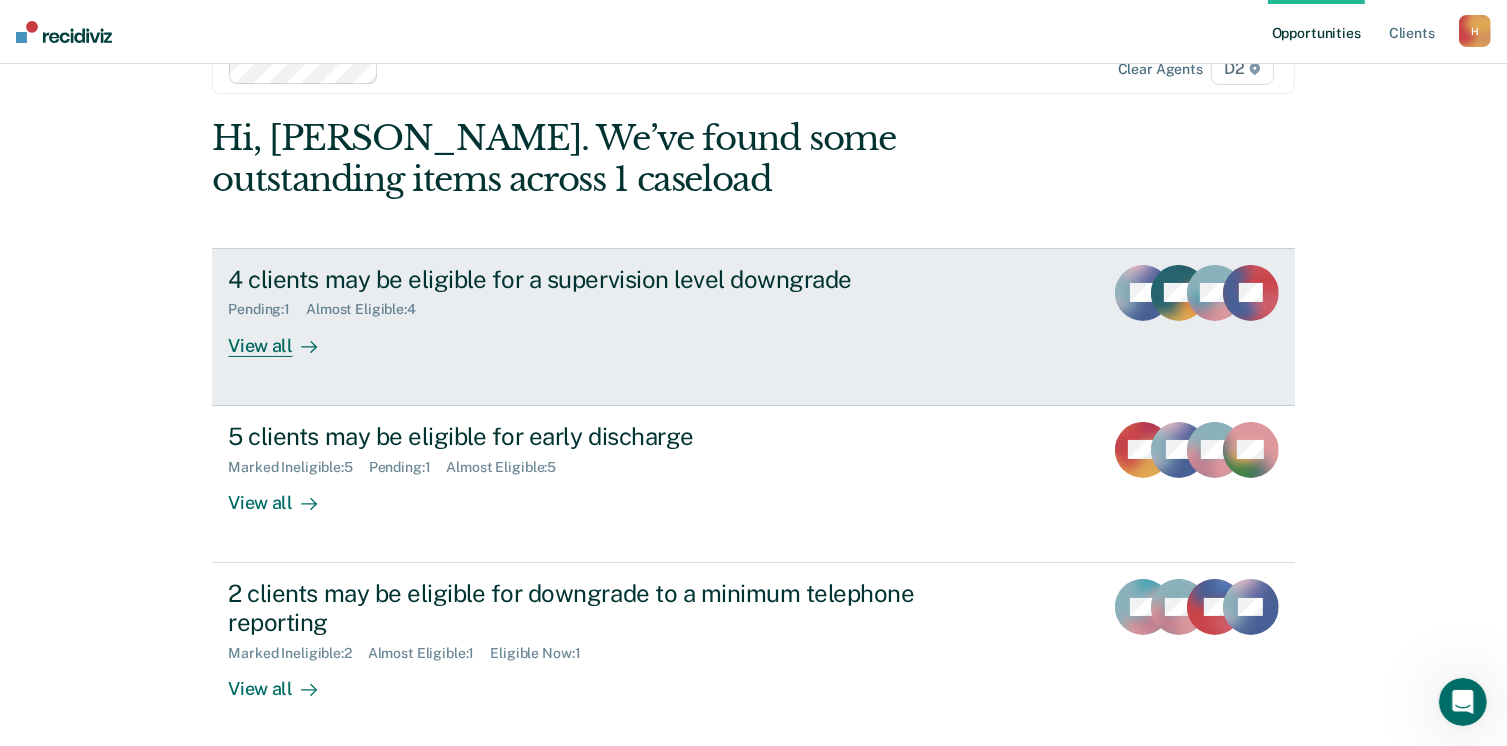 scroll, scrollTop: 200, scrollLeft: 0, axis: vertical 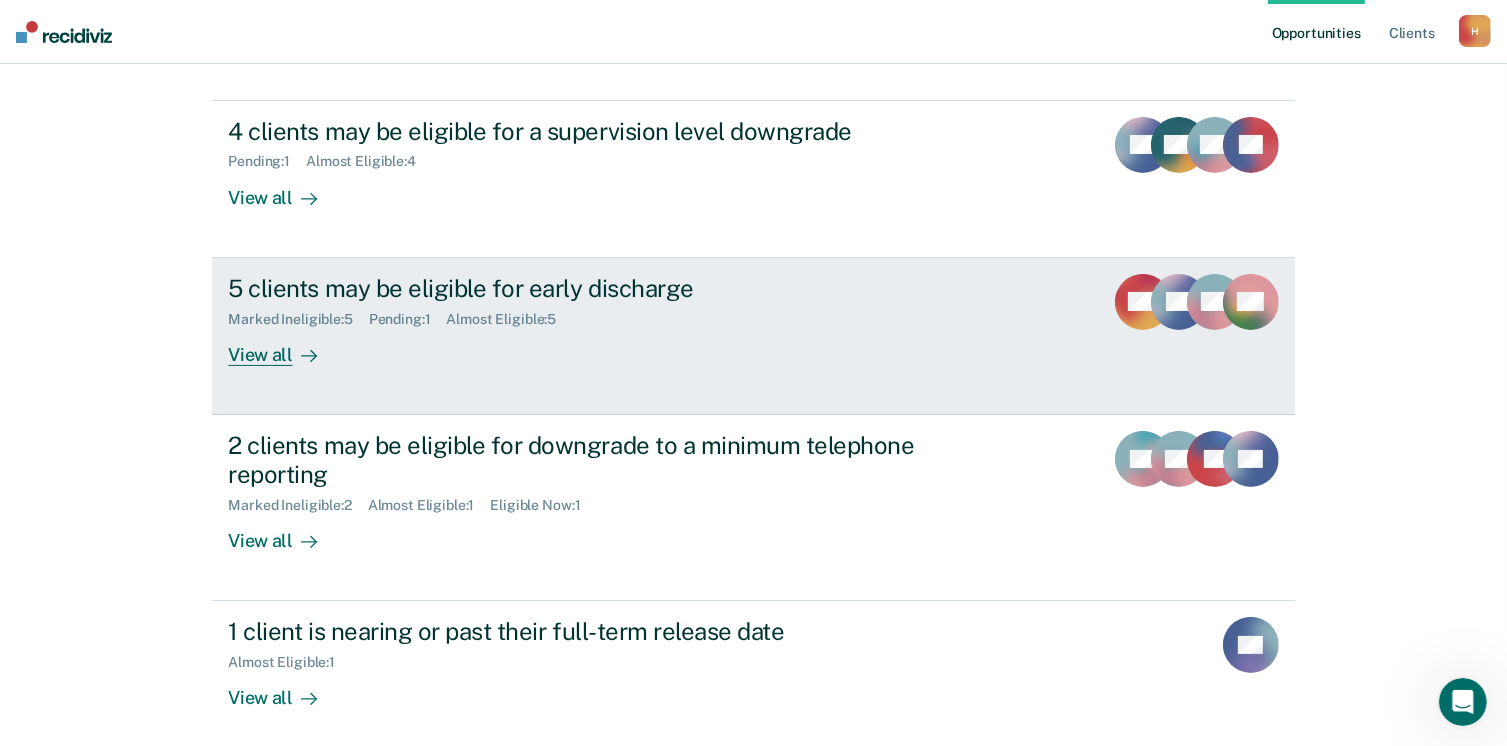 click on "View all" at bounding box center (284, 346) 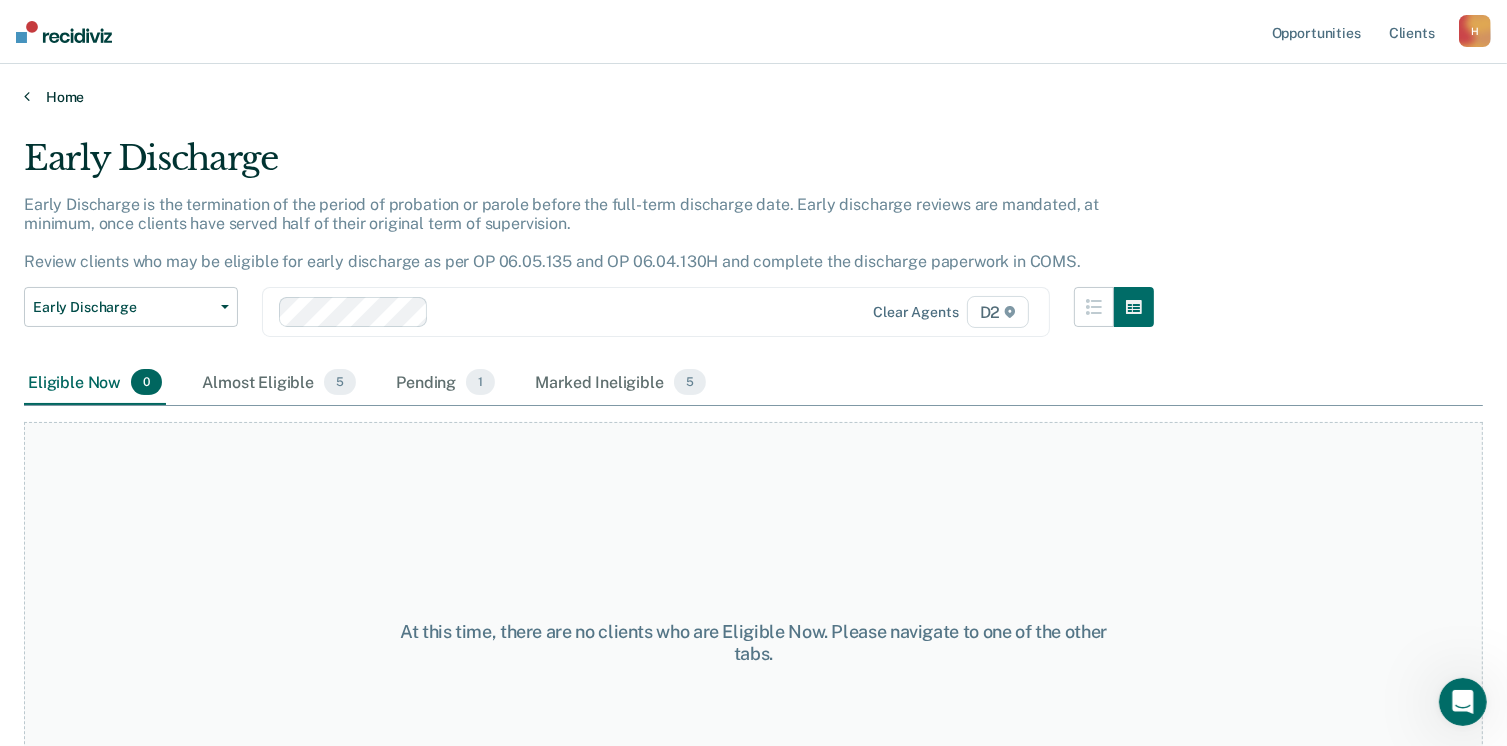 click on "Home" at bounding box center (753, 97) 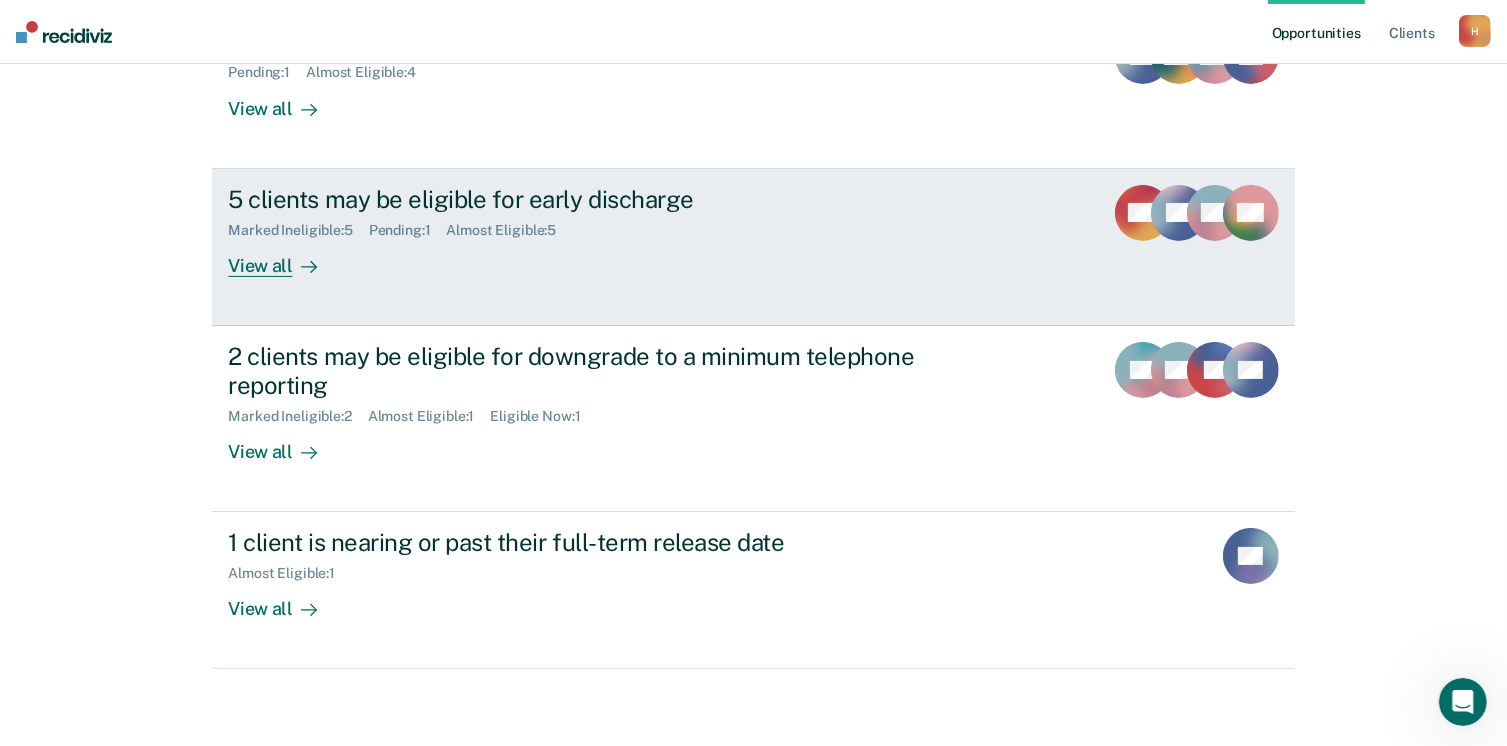 scroll, scrollTop: 290, scrollLeft: 0, axis: vertical 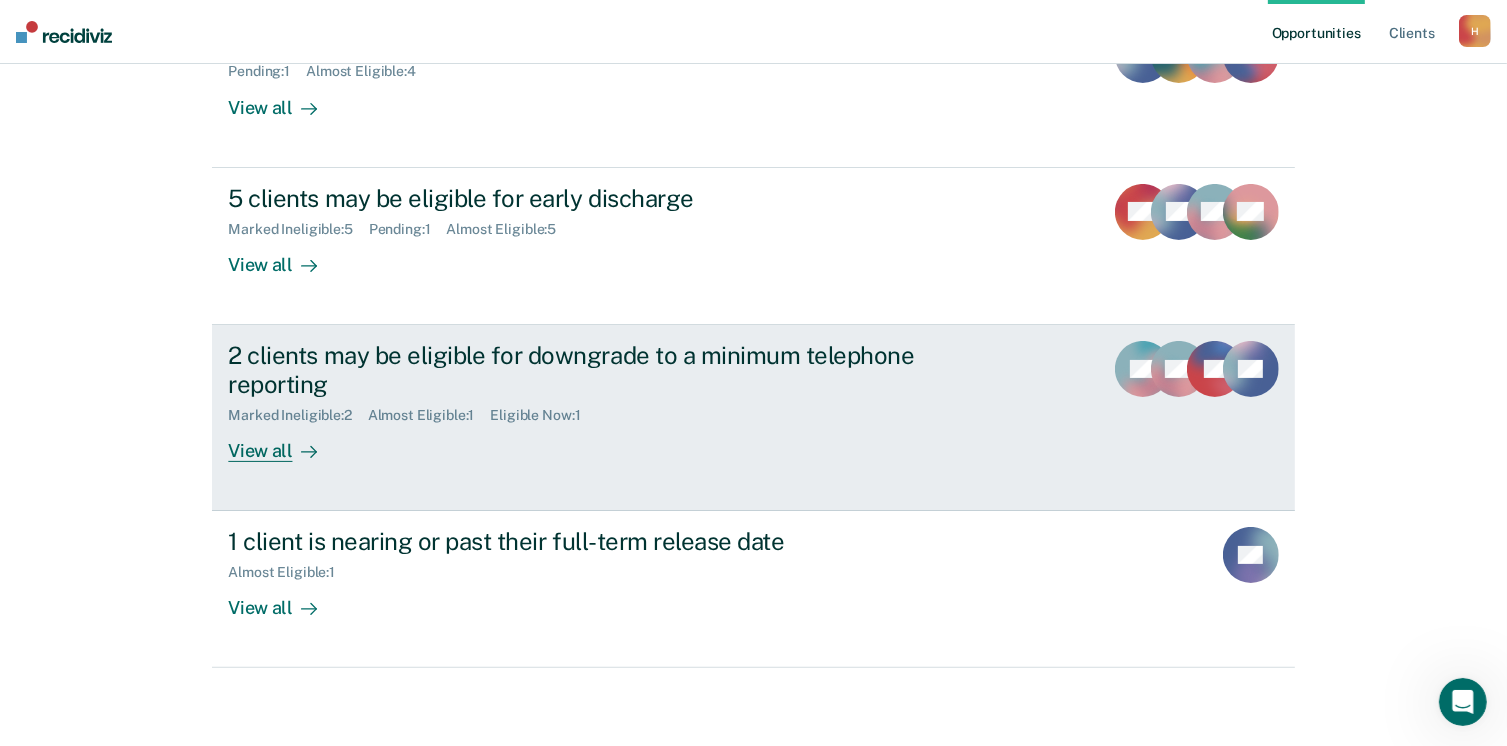 click on "View all" at bounding box center [284, 442] 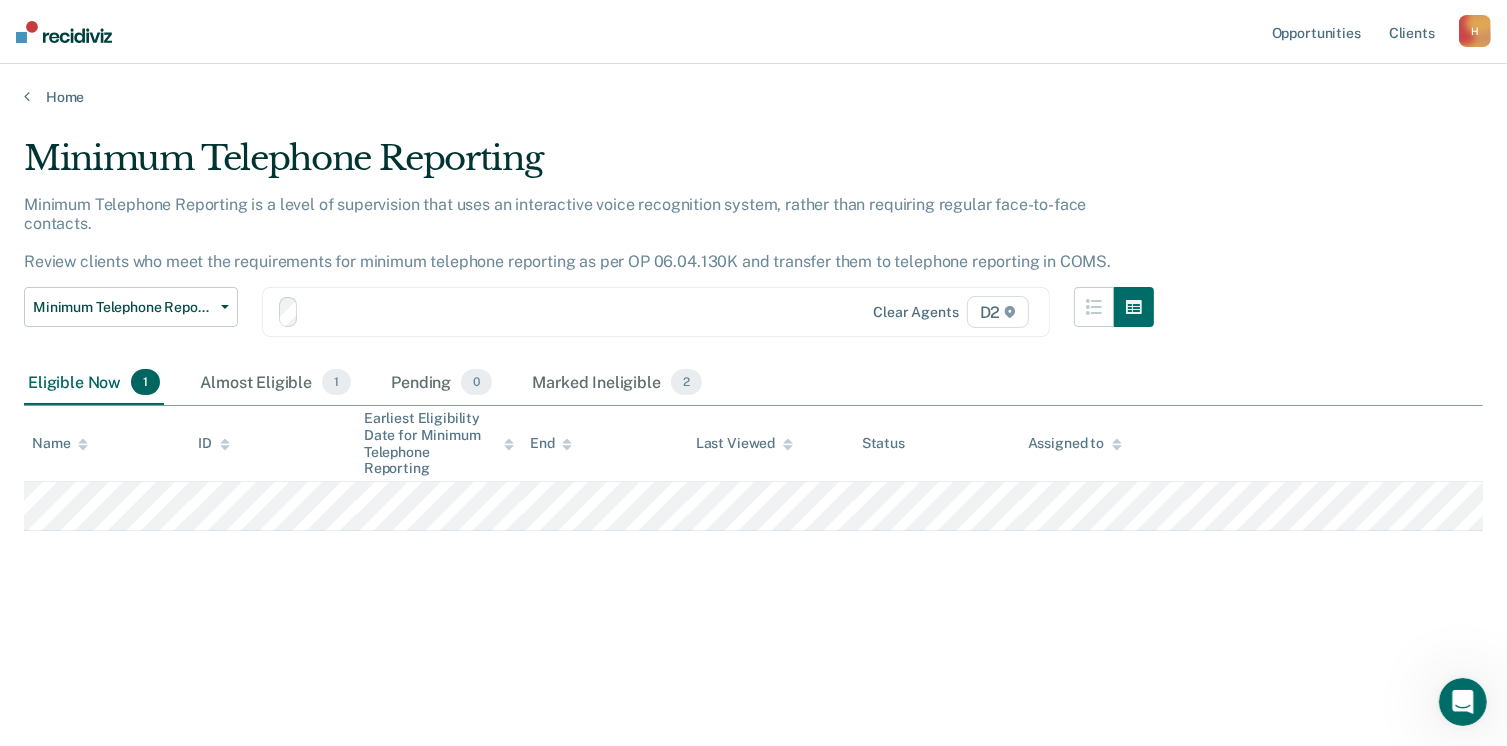 scroll, scrollTop: 0, scrollLeft: 0, axis: both 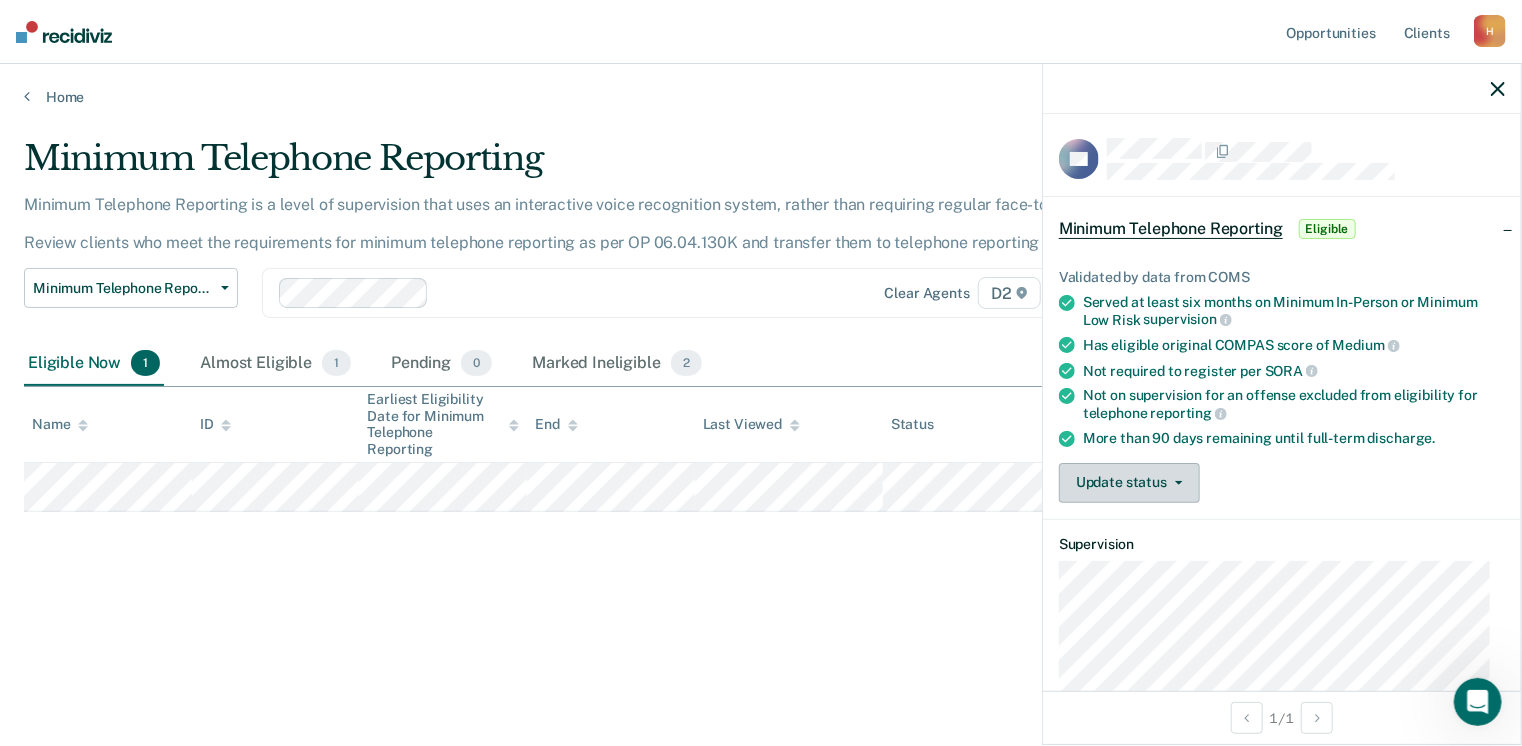 click on "Update status" at bounding box center (1129, 483) 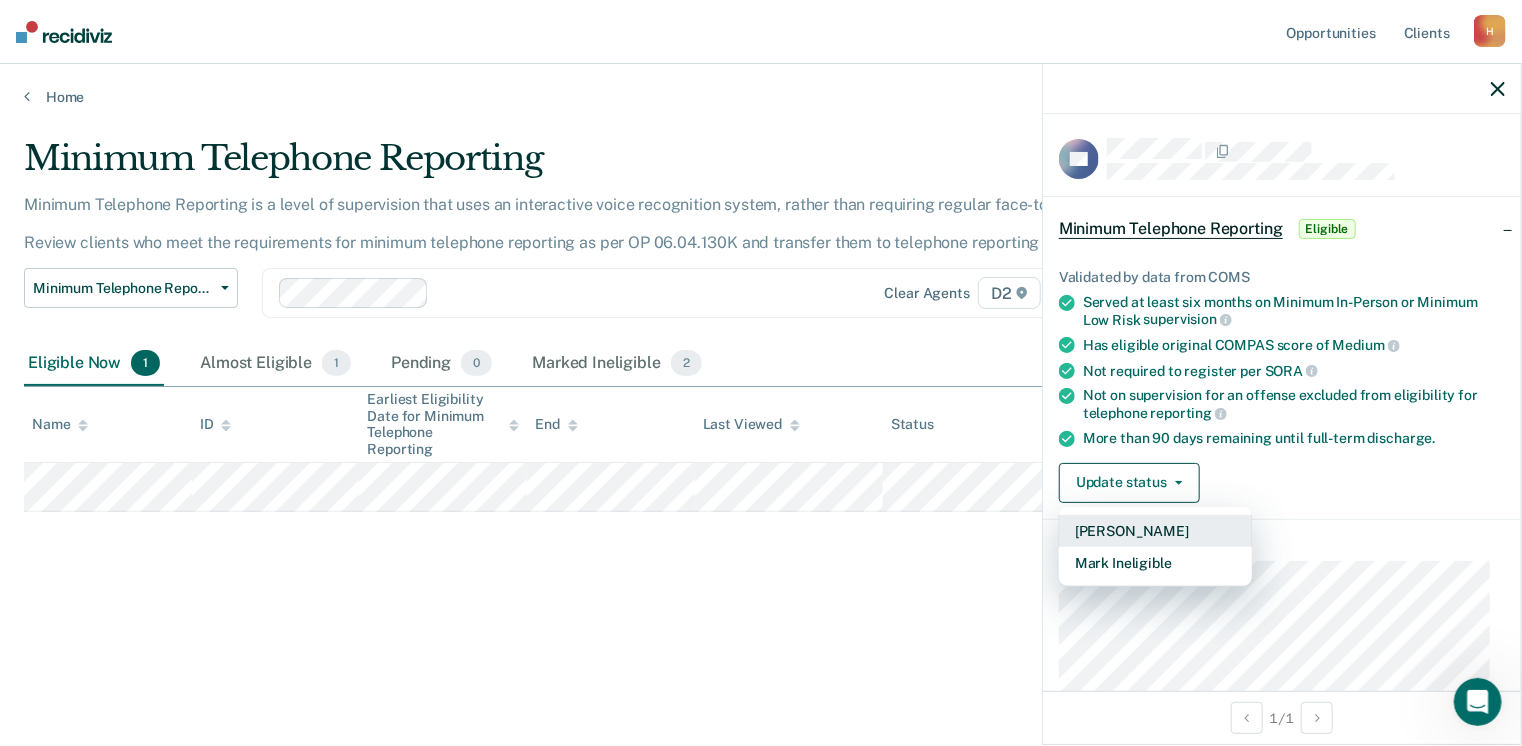 click on "[PERSON_NAME]" at bounding box center [1155, 531] 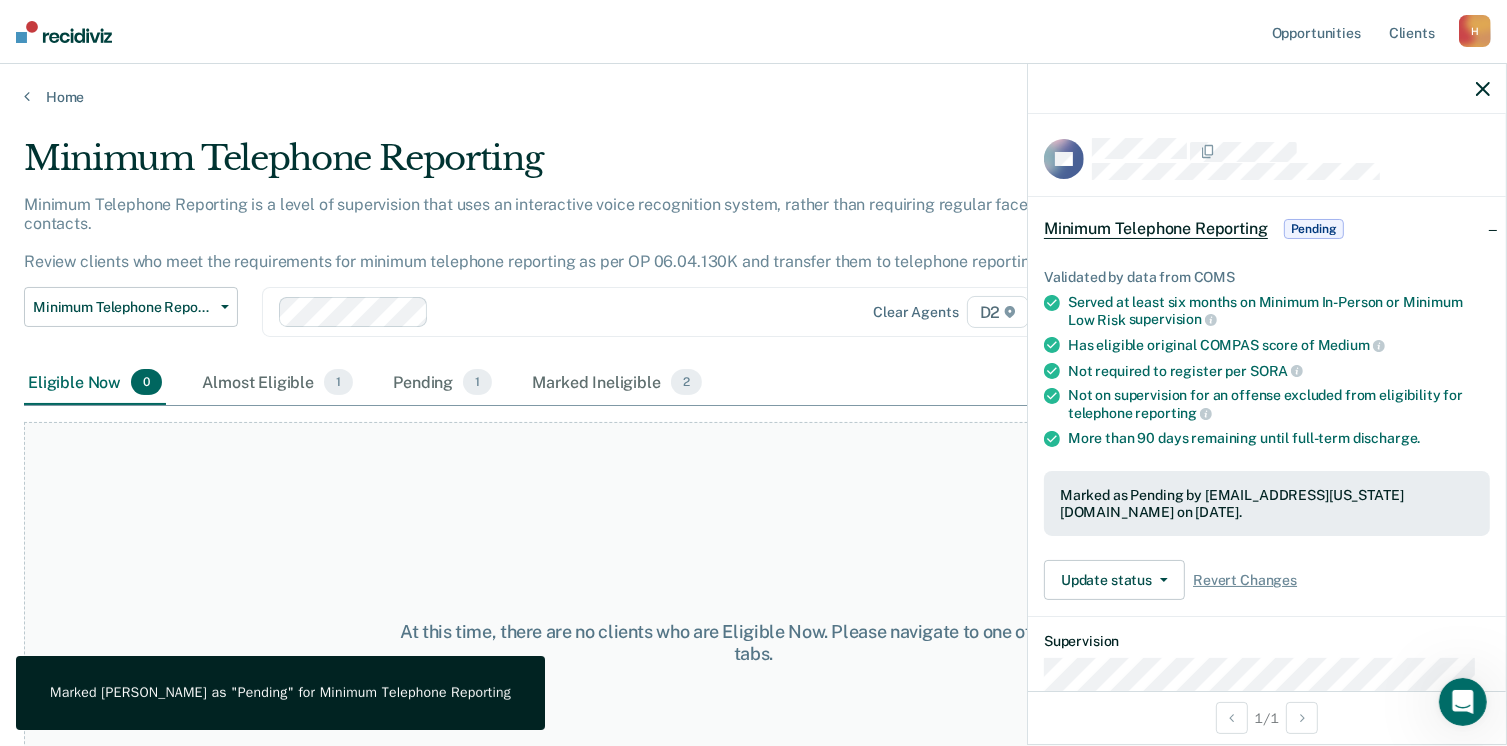 click at bounding box center (1267, 89) 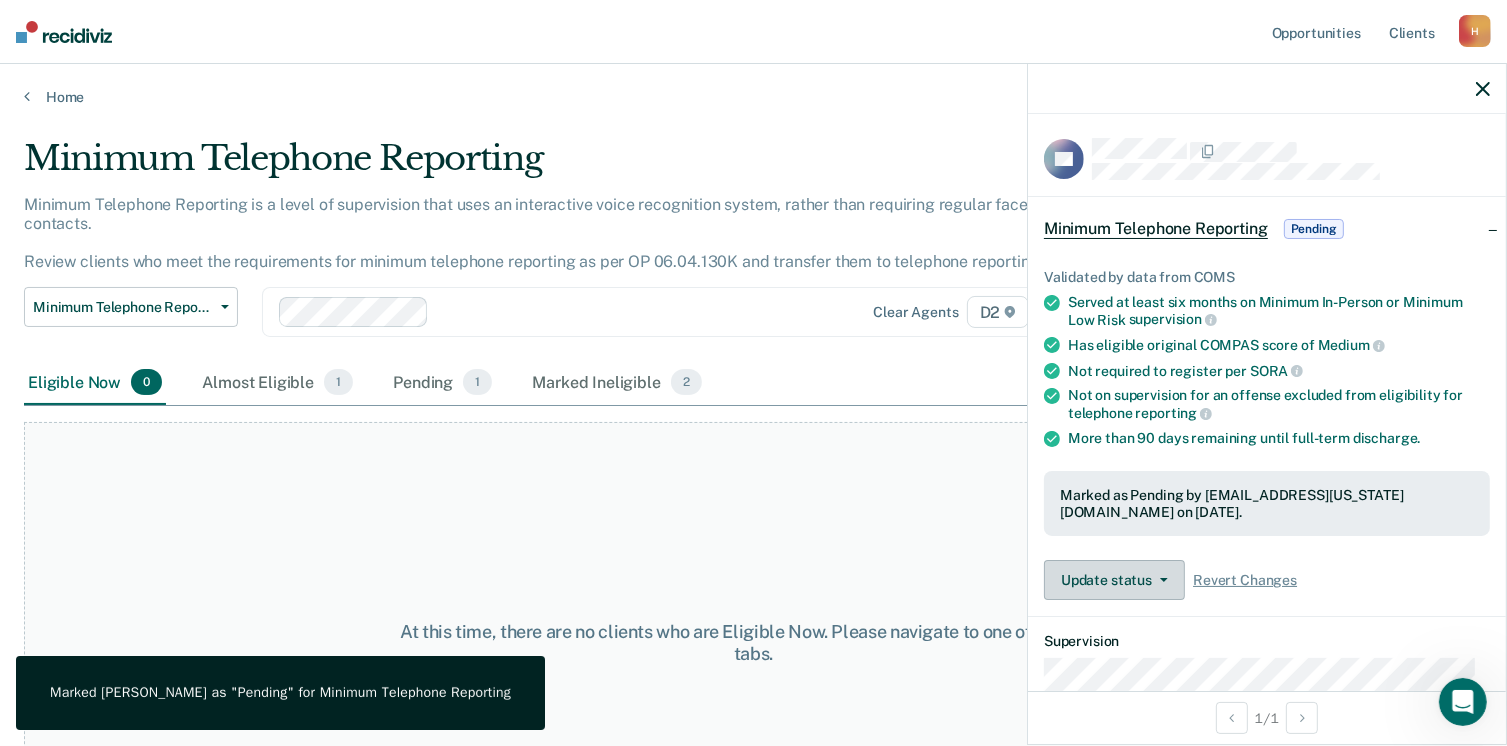 click on "Update status" at bounding box center [1114, 580] 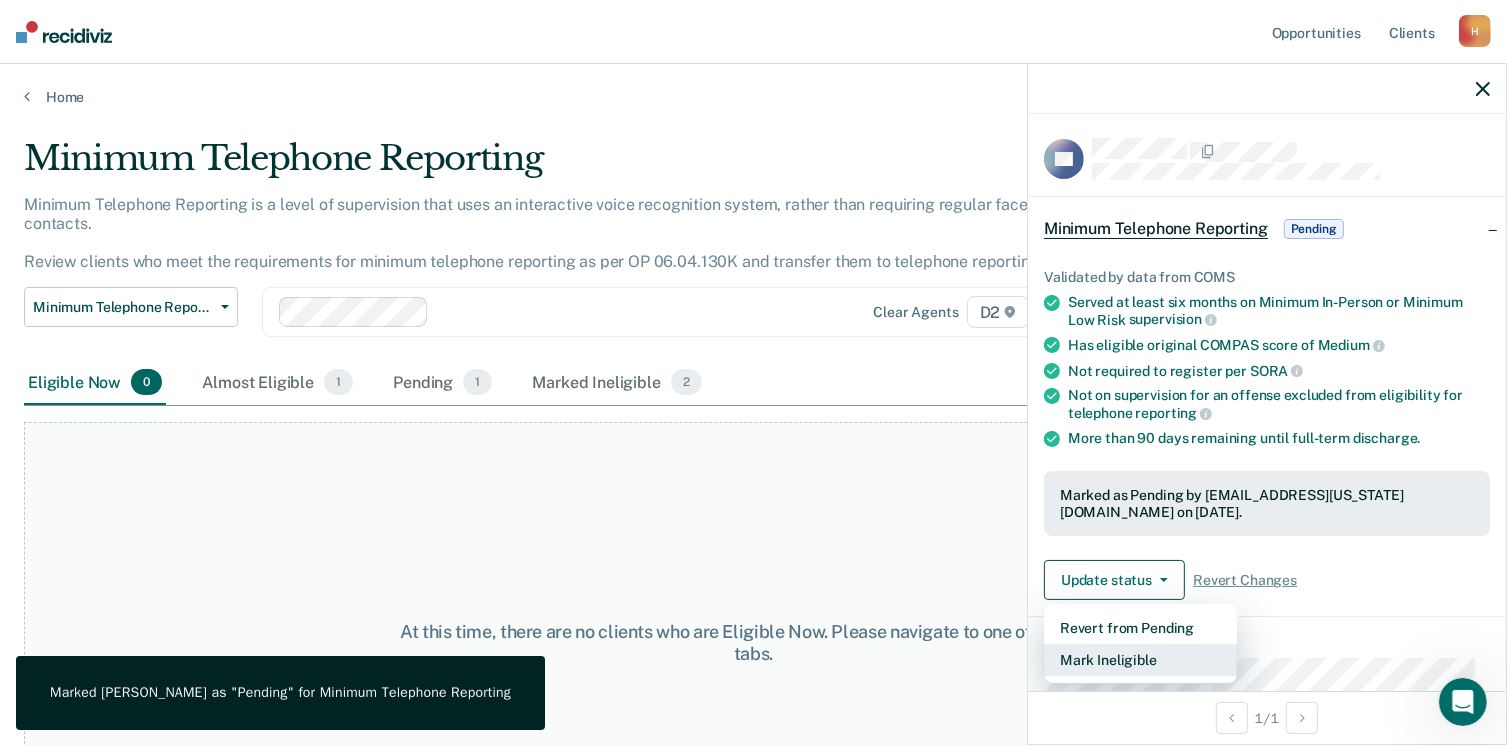 click on "Mark Ineligible" at bounding box center [1140, 660] 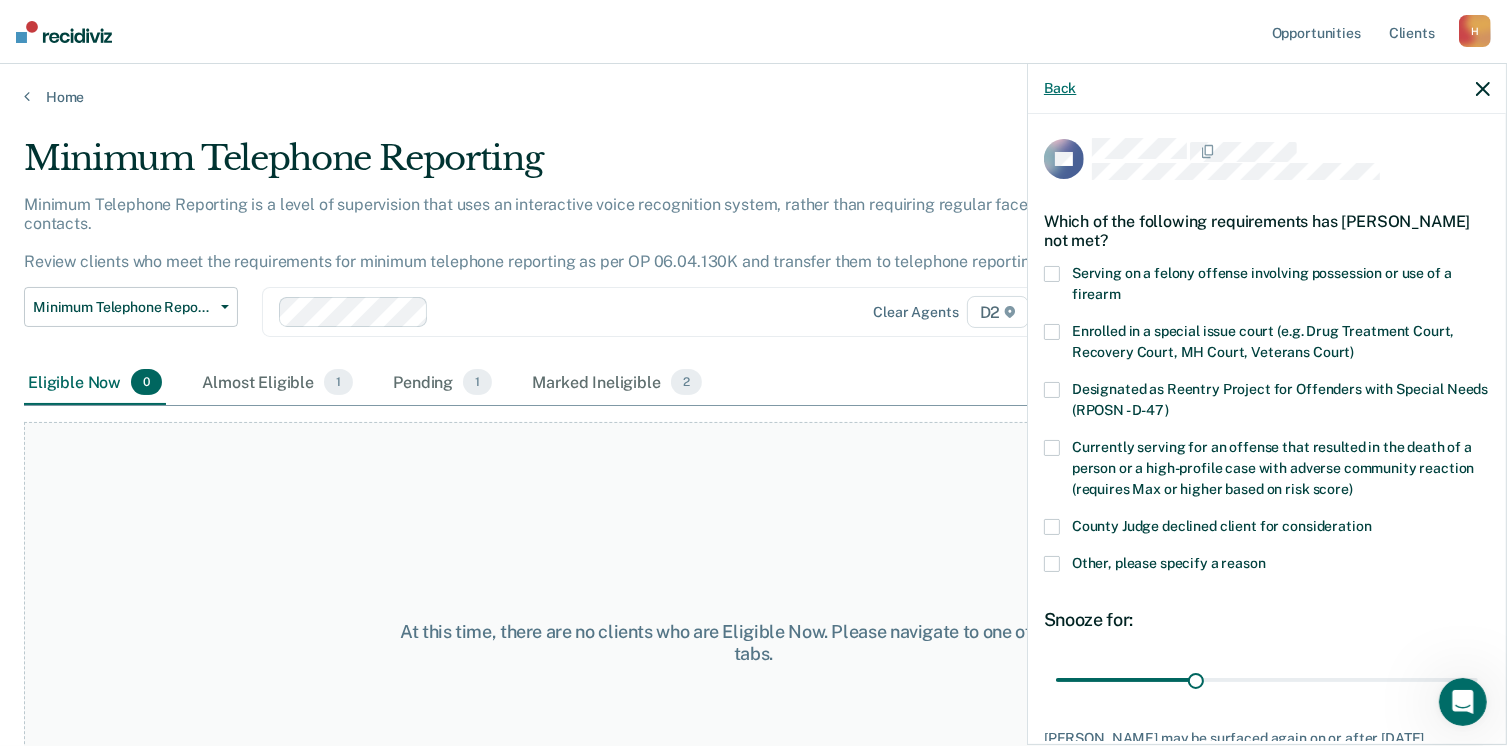 click on "Back" at bounding box center (1060, 88) 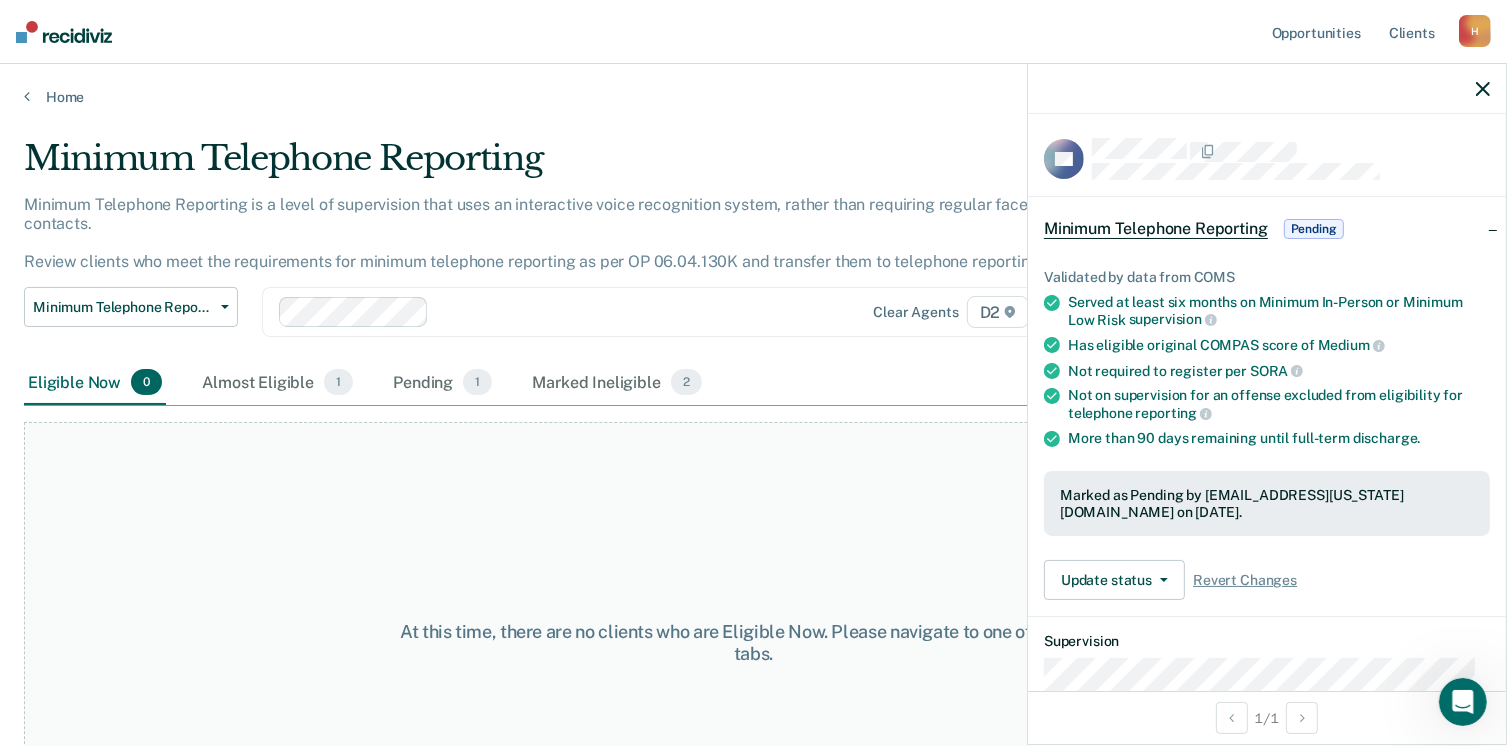 click 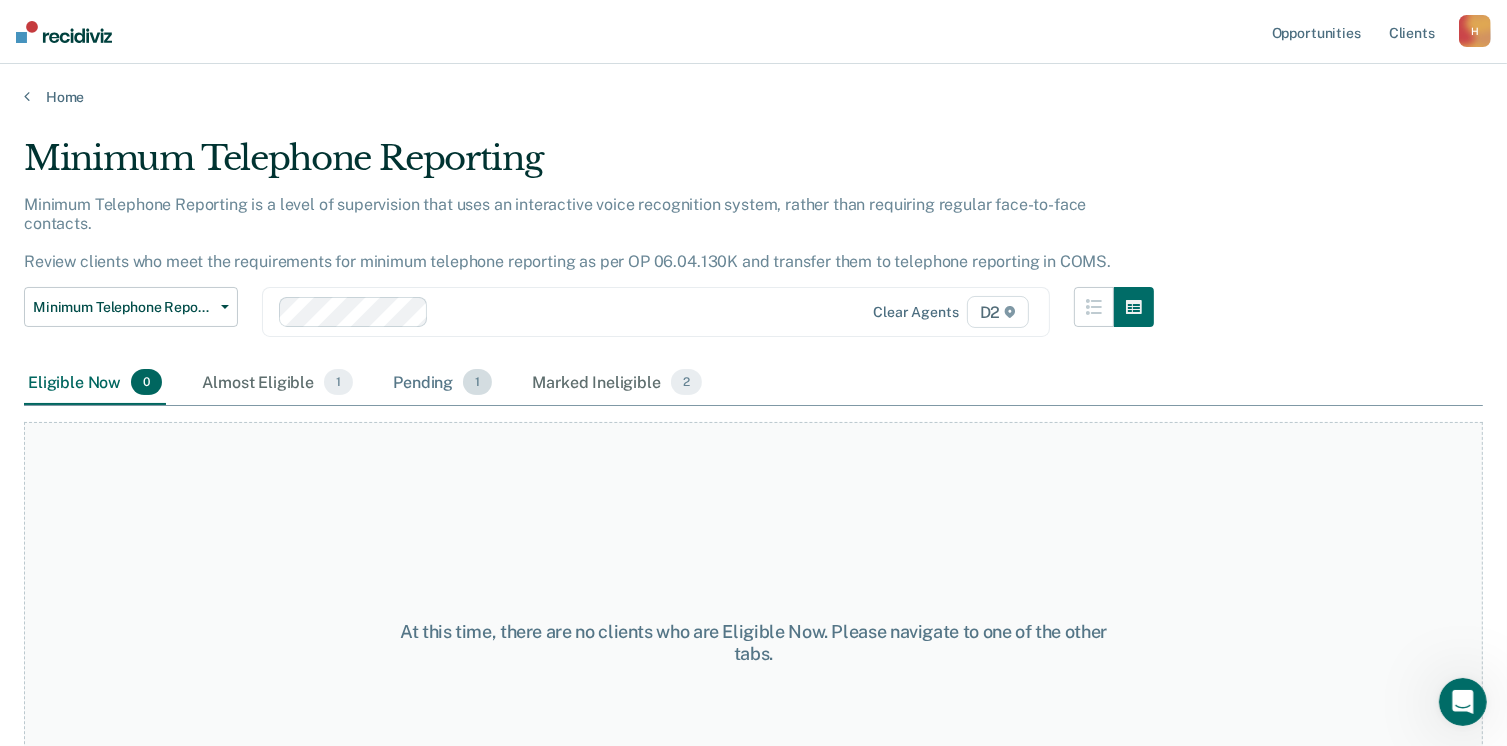 click on "Pending 1" at bounding box center (442, 383) 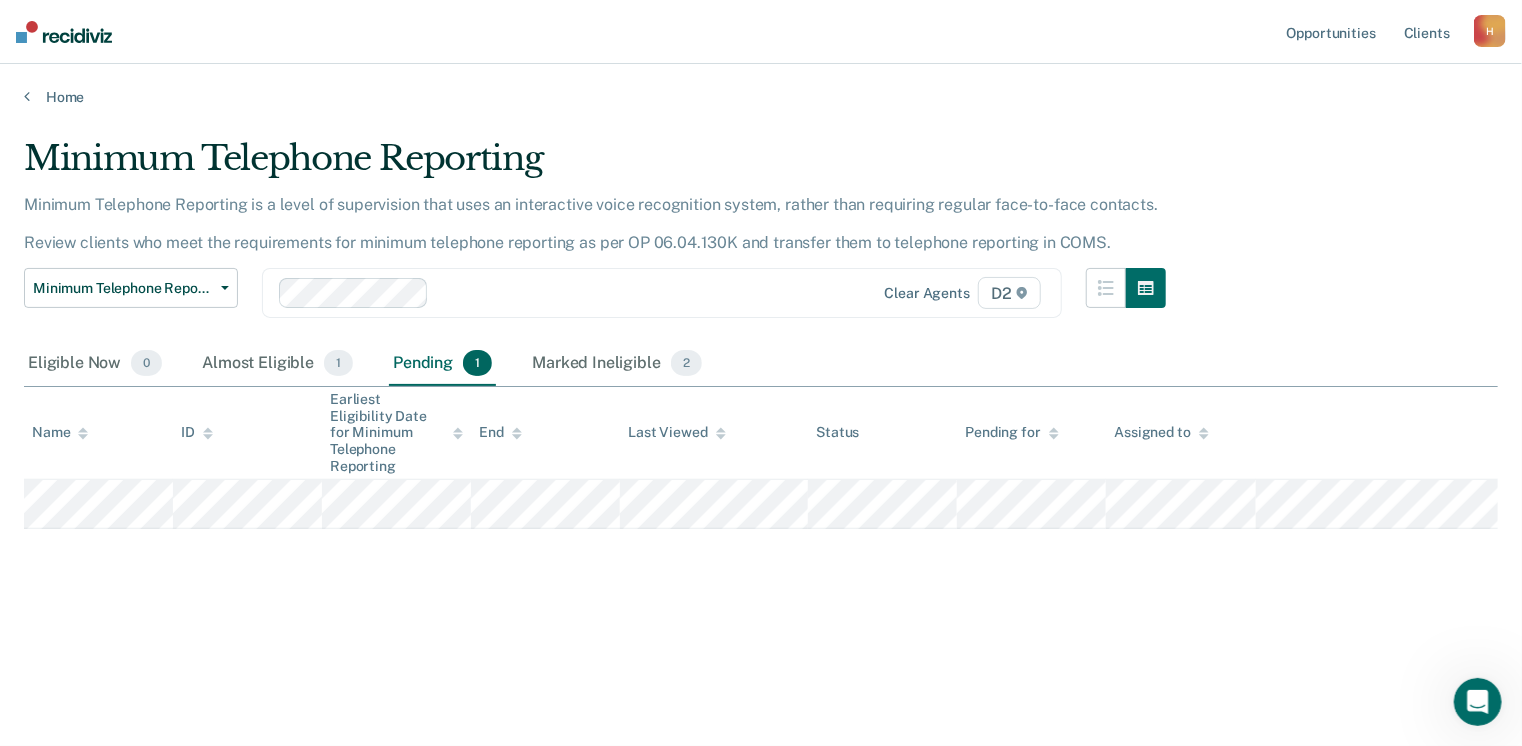 click on "Minimum Telephone Reporting   Minimum Telephone Reporting is a level of supervision that uses an interactive voice recognition system, rather than requiring regular face-to-face contacts. Review clients who meet the requirements for minimum telephone reporting as per OP 06.04.130K and transfer them to telephone reporting in COMS. Minimum Telephone Reporting Classification Review Early Discharge Minimum Telephone Reporting Overdue for Discharge Supervision Level Mismatch Clear   agents D2   Eligible Now 0 Almost Eligible 1 Pending 1 Marked Ineligible 2
To pick up a draggable item, press the space bar.
While dragging, use the arrow keys to move the item.
Press space again to drop the item in its new position, or press escape to cancel.
Name ID Earliest Eligibility Date for Minimum Telephone Reporting End Last Viewed Status Pending for Assigned to" at bounding box center (761, 423) 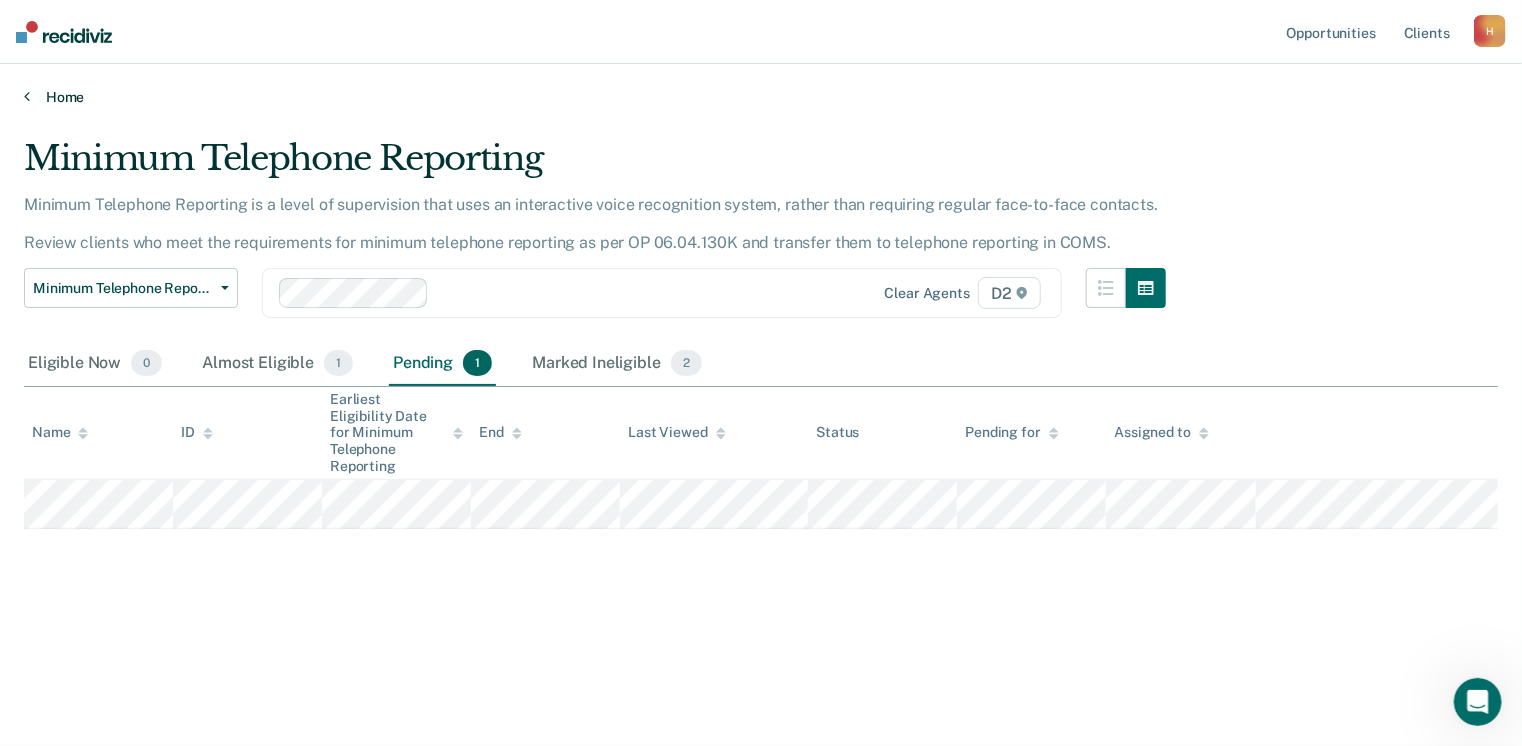 click on "Home" at bounding box center (761, 97) 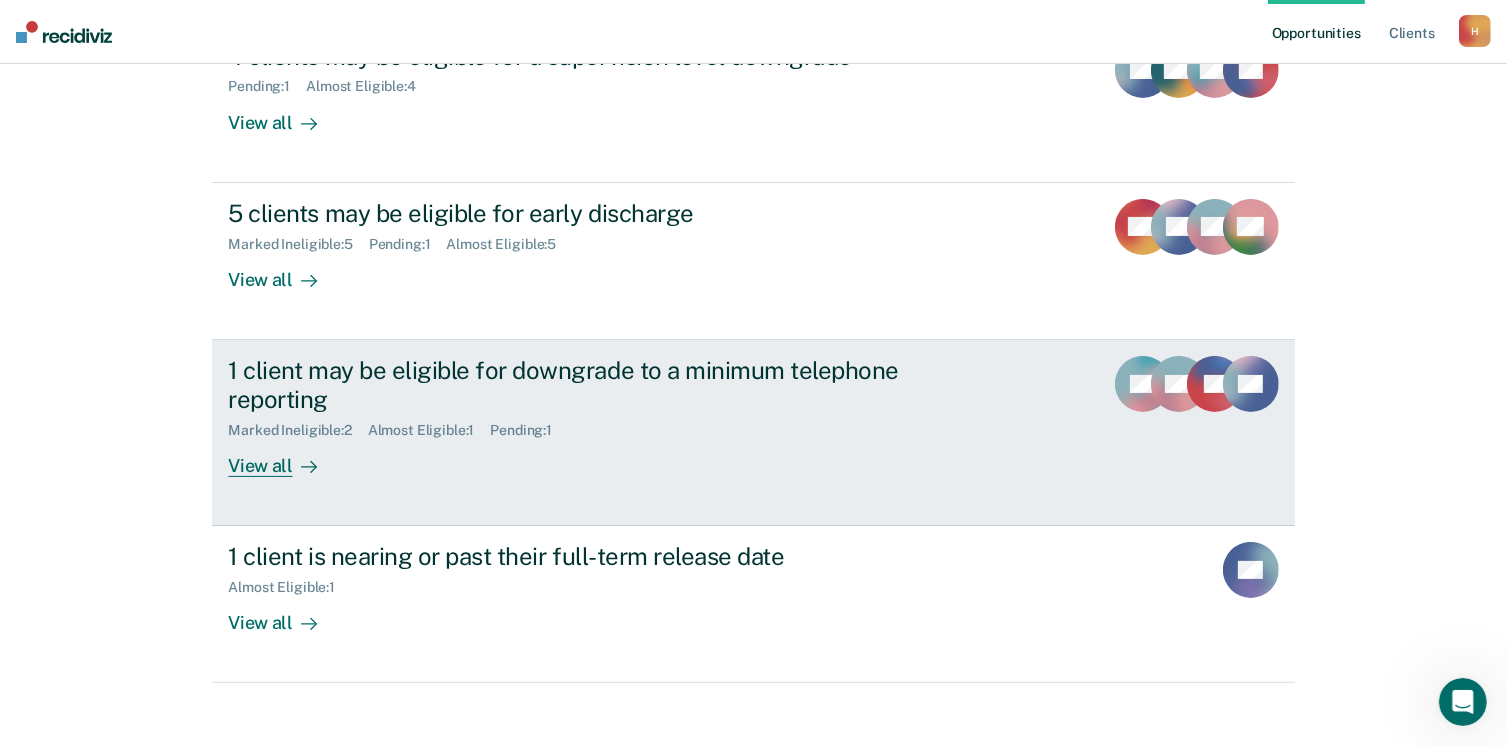 scroll, scrollTop: 290, scrollLeft: 0, axis: vertical 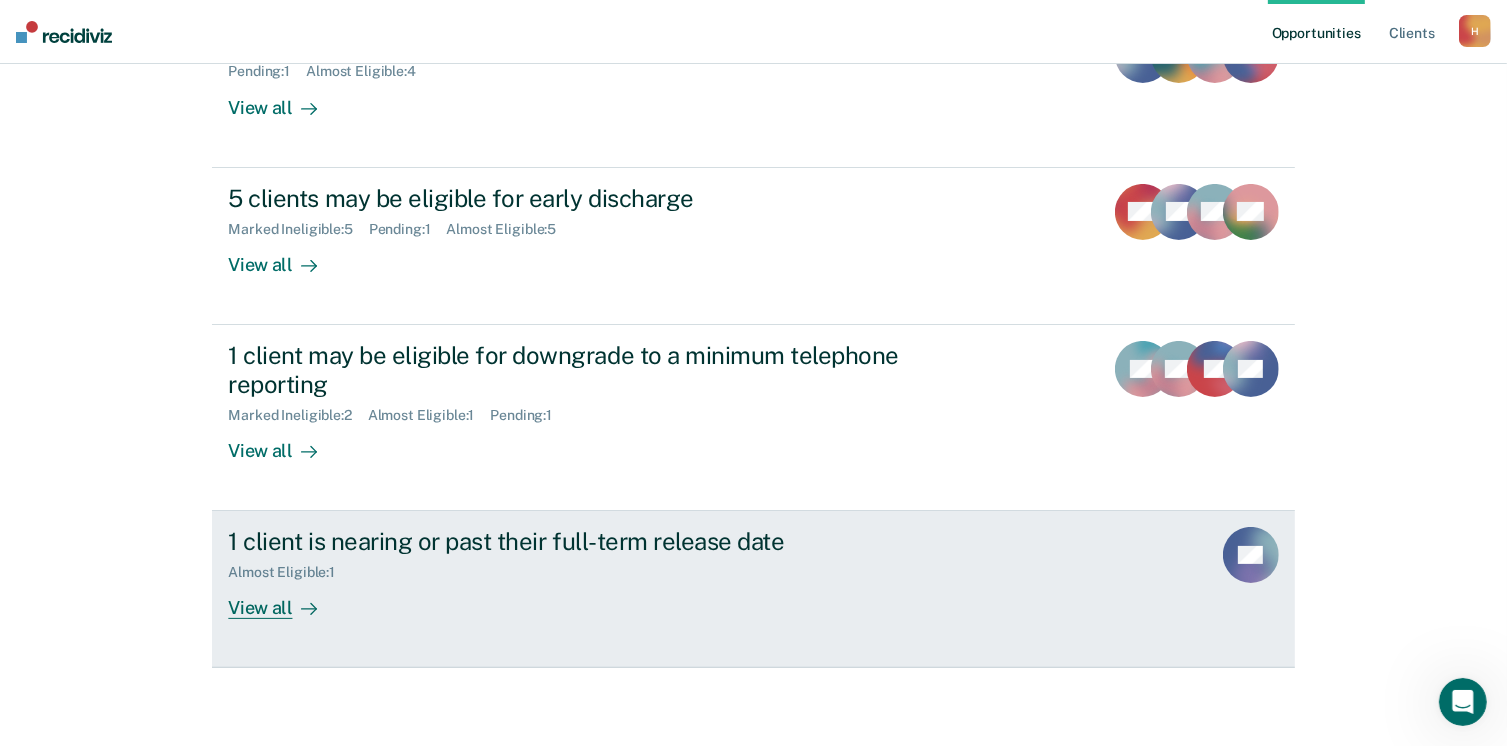 click on "View all" at bounding box center [284, 600] 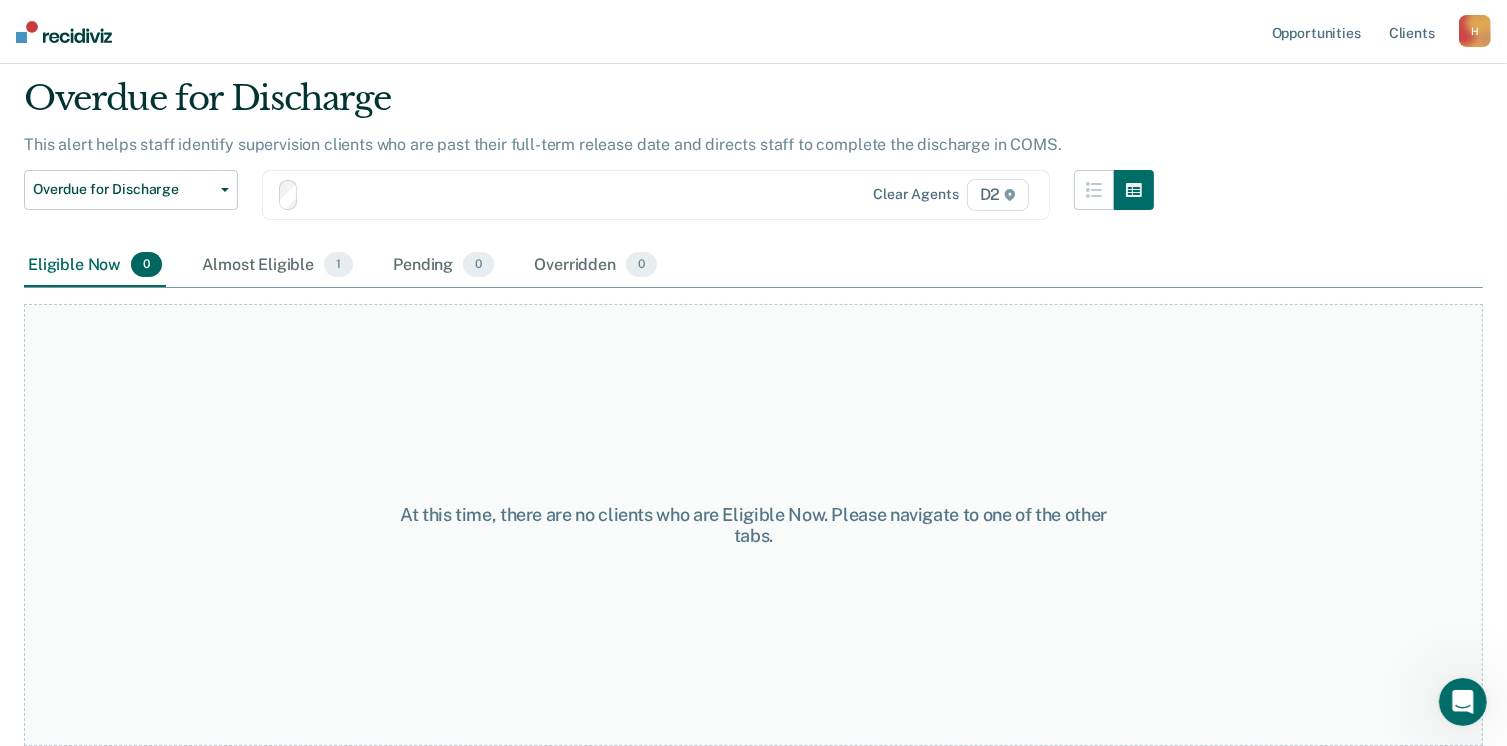 scroll, scrollTop: 0, scrollLeft: 0, axis: both 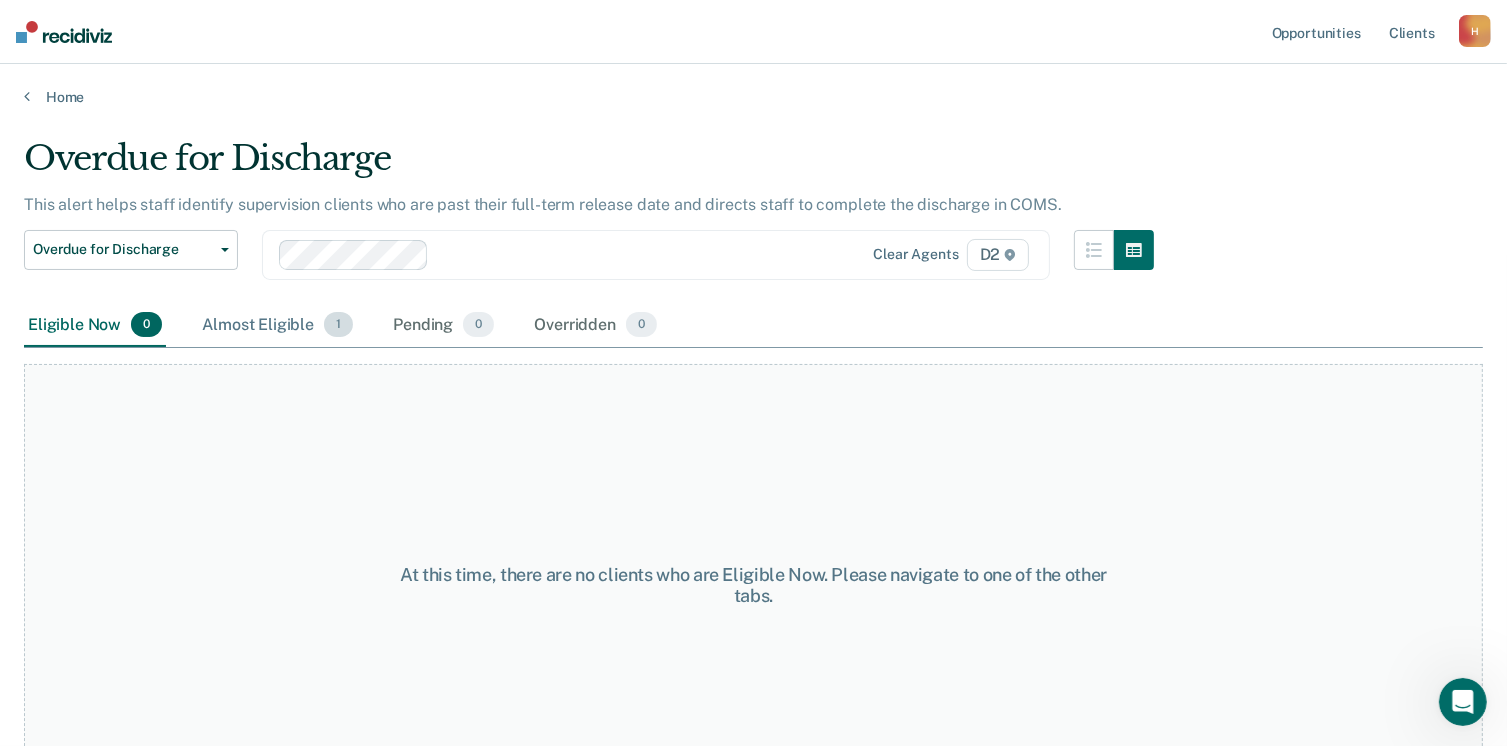 click on "Almost Eligible 1" at bounding box center (277, 326) 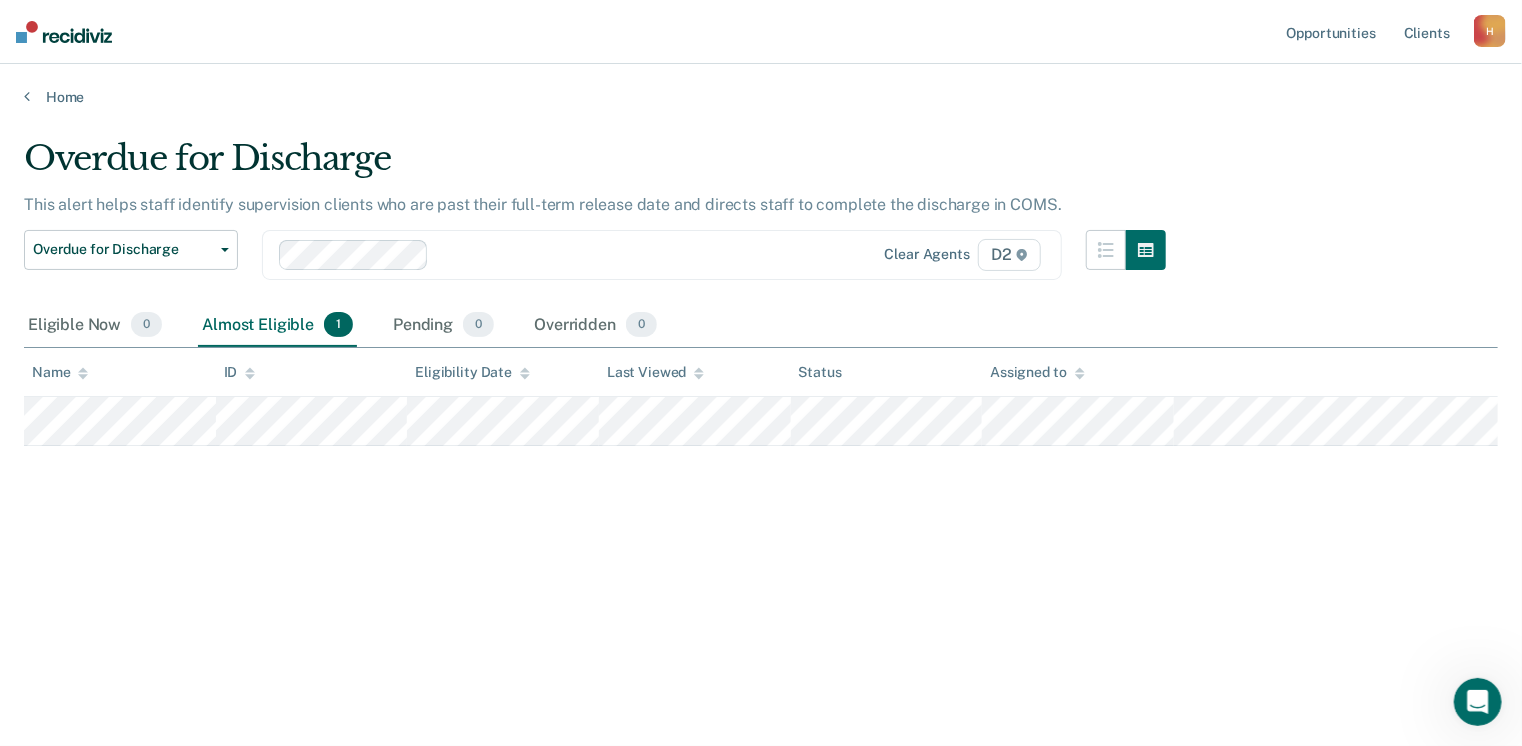 click on "Overdue for Discharge   This alert helps staff identify supervision clients who are past their full-term release date and directs staff to complete the discharge in COMS. Overdue for Discharge Classification Review Early Discharge Minimum Telephone Reporting Overdue for Discharge Supervision Level Mismatch Clear   agents D2   Eligible Now 0 Almost Eligible 1 Pending 0 Overridden 0
To pick up a draggable item, press the space bar.
While dragging, use the arrow keys to move the item.
Press space again to drop the item in its new position, or press escape to cancel.
Name ID Eligibility Date Last Viewed Status Assigned to" at bounding box center [761, 367] 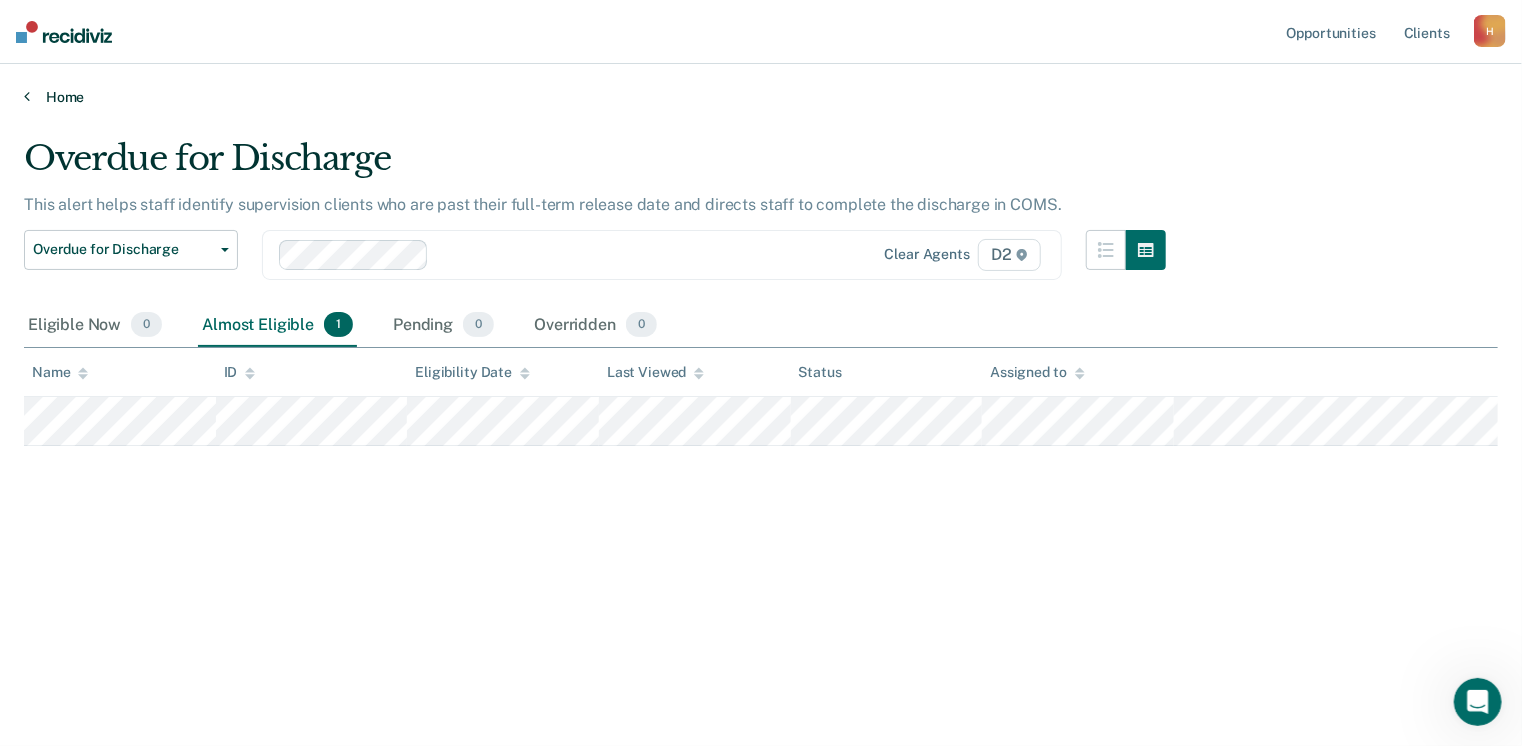 click on "Home" at bounding box center [761, 97] 